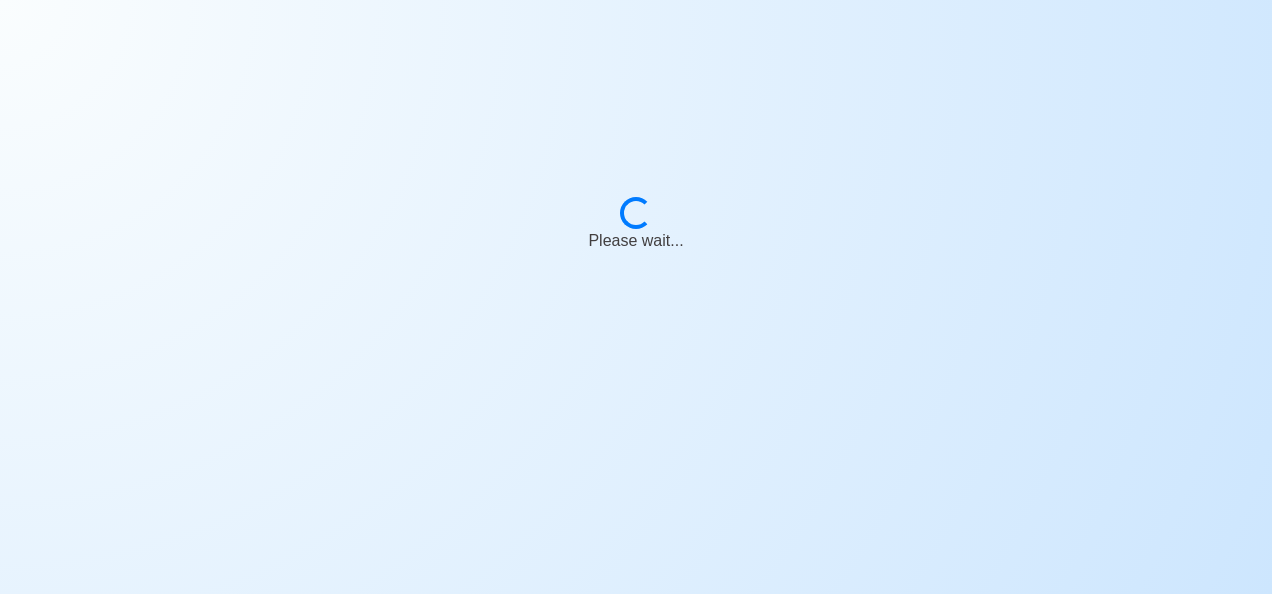 scroll, scrollTop: 0, scrollLeft: 0, axis: both 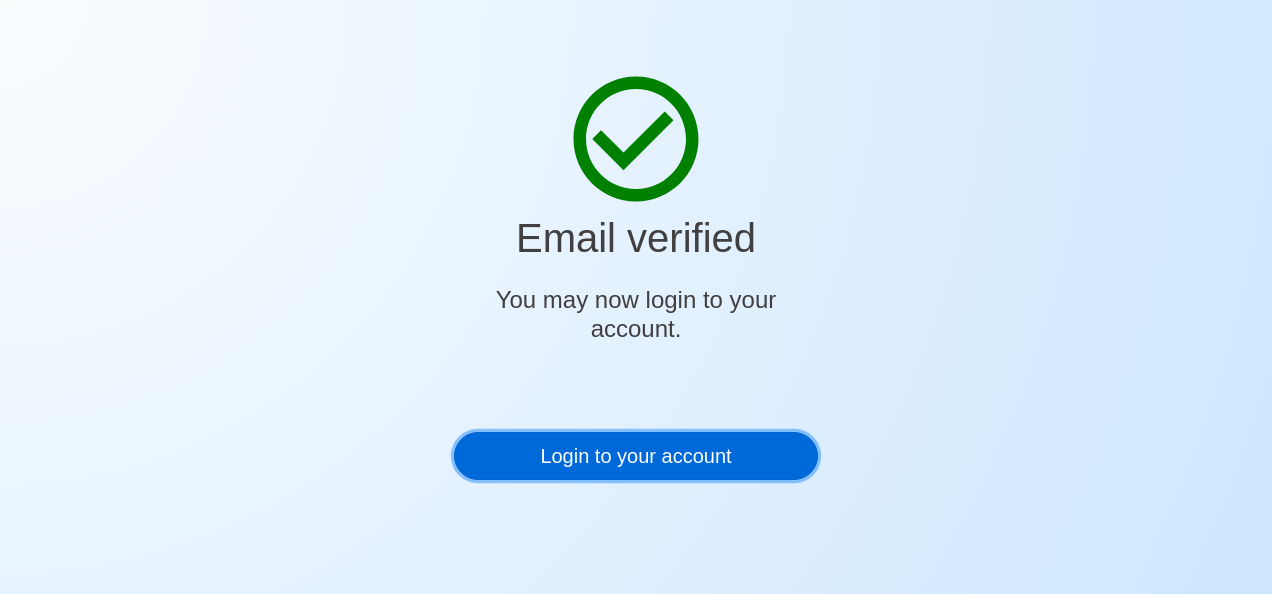 click on "Login to your account" at bounding box center [636, 456] 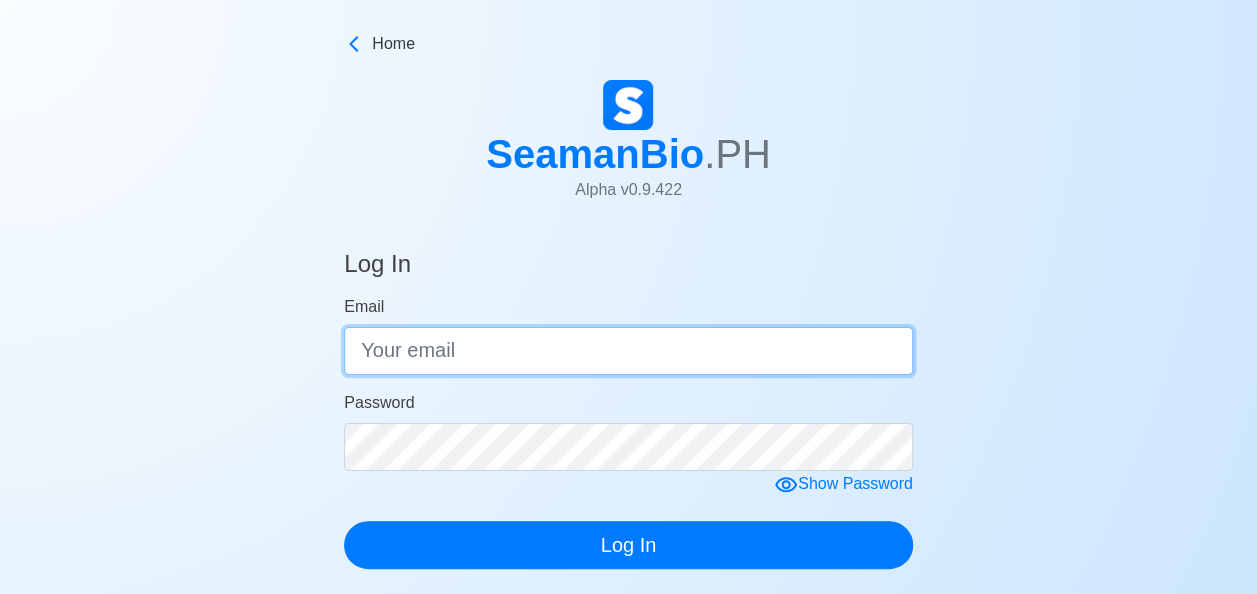 type on "[USERNAME]@[DOMAIN]" 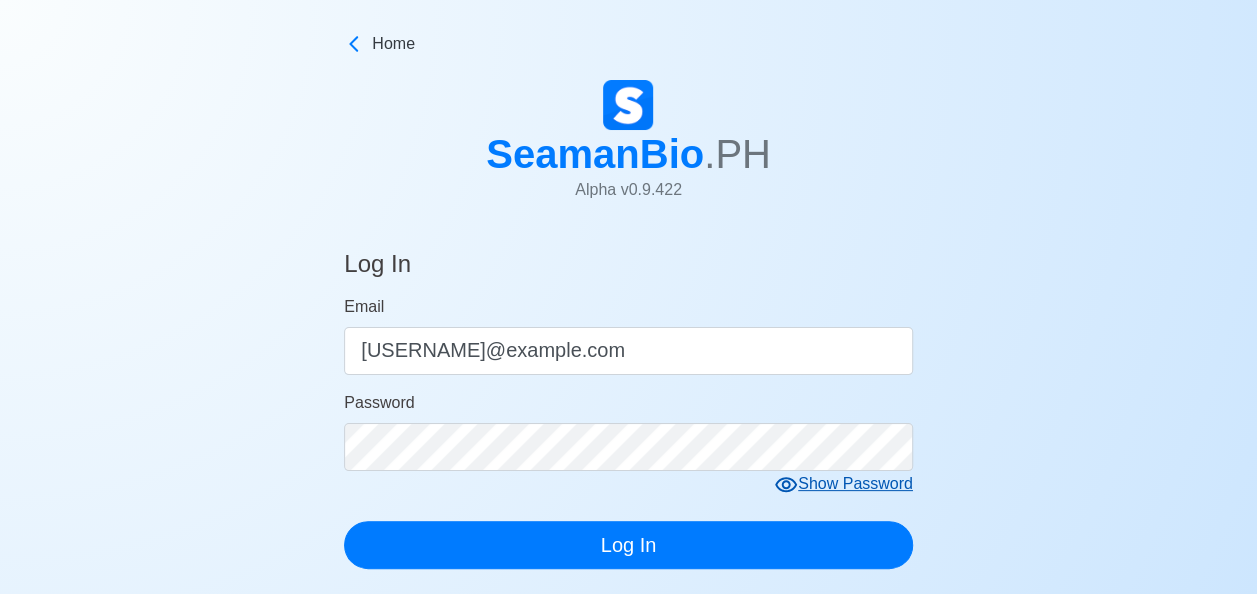 click on "Show Password" at bounding box center [843, 484] 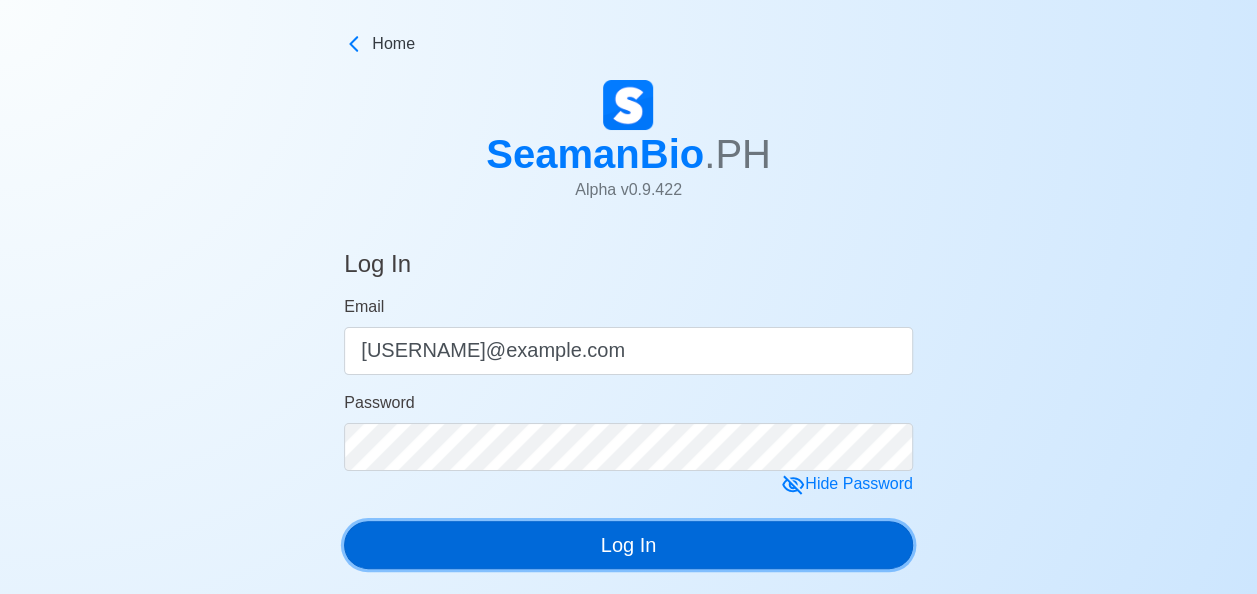 click on "Log In" at bounding box center [628, 545] 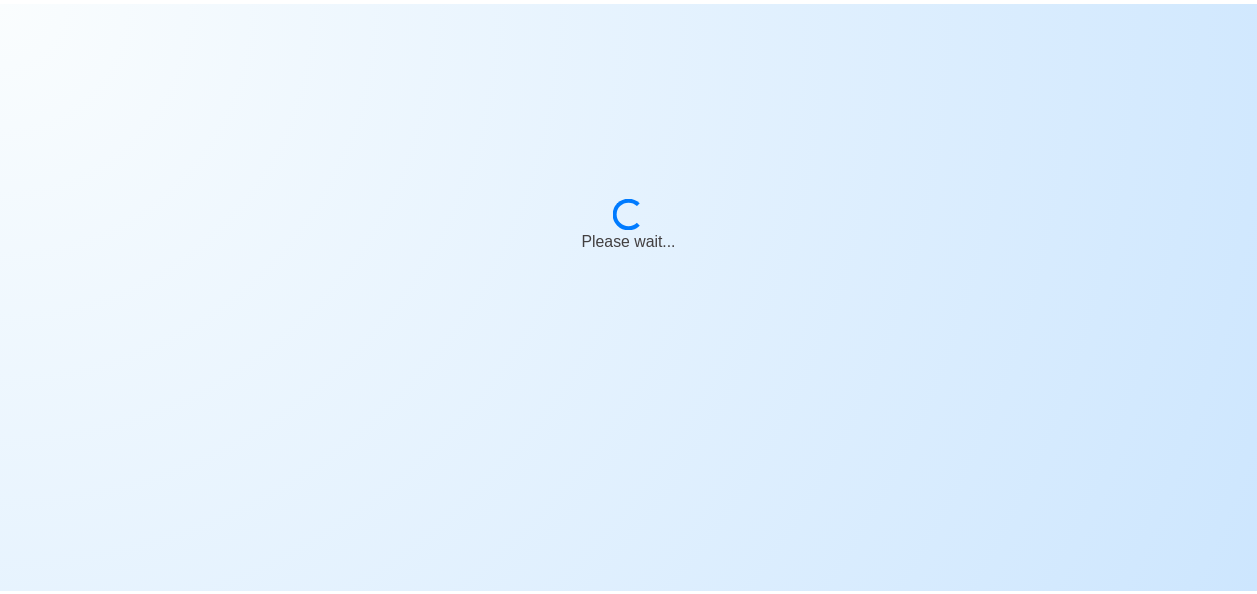 scroll, scrollTop: 0, scrollLeft: 0, axis: both 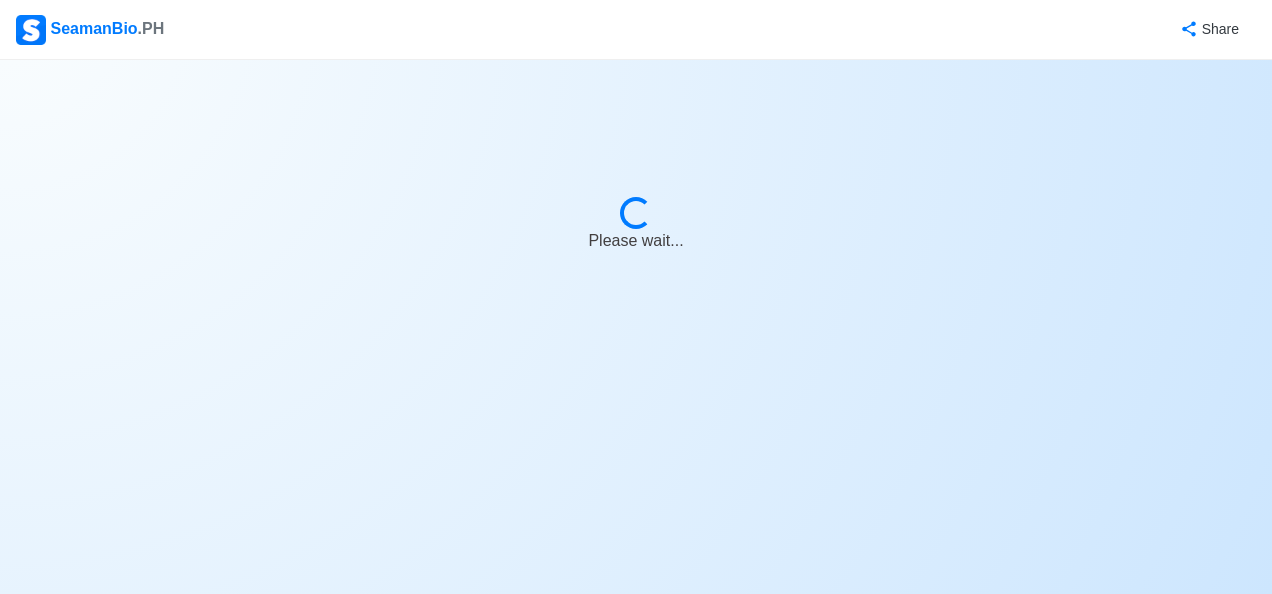 select on "Visible for Hiring" 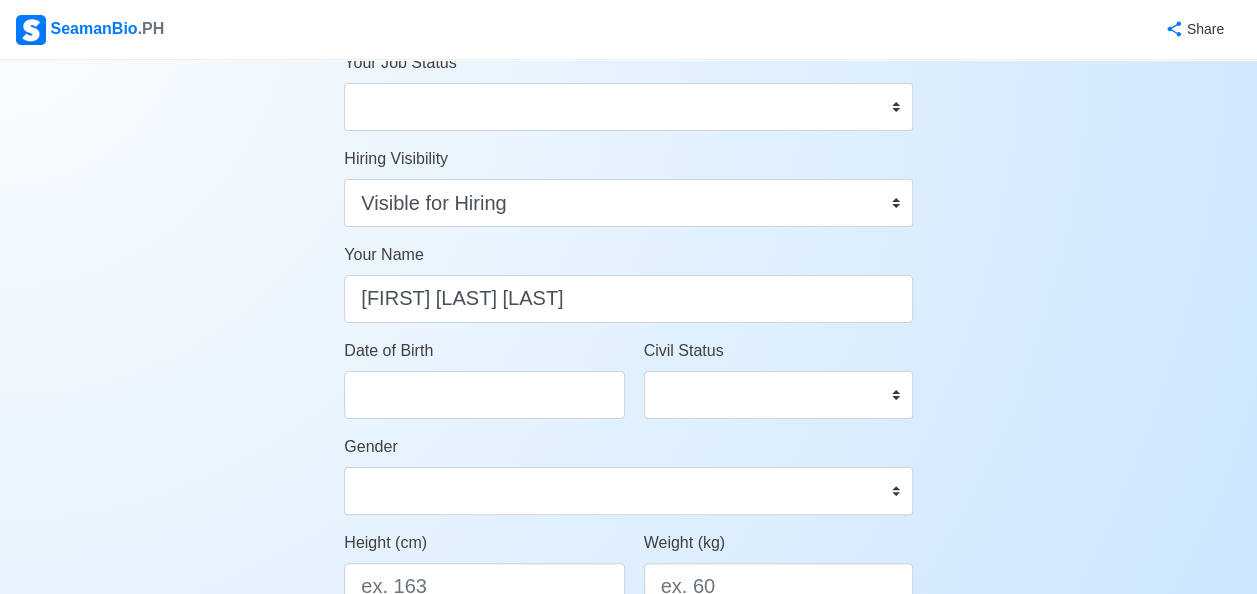 scroll, scrollTop: 0, scrollLeft: 0, axis: both 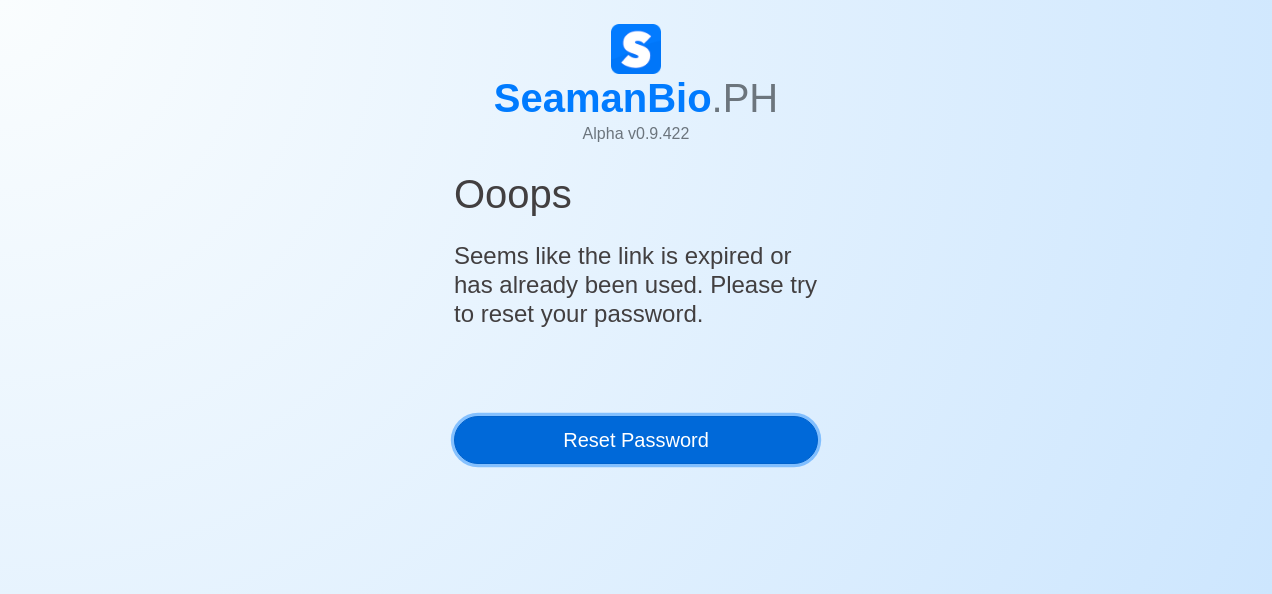 click on "Reset Password" at bounding box center (636, 440) 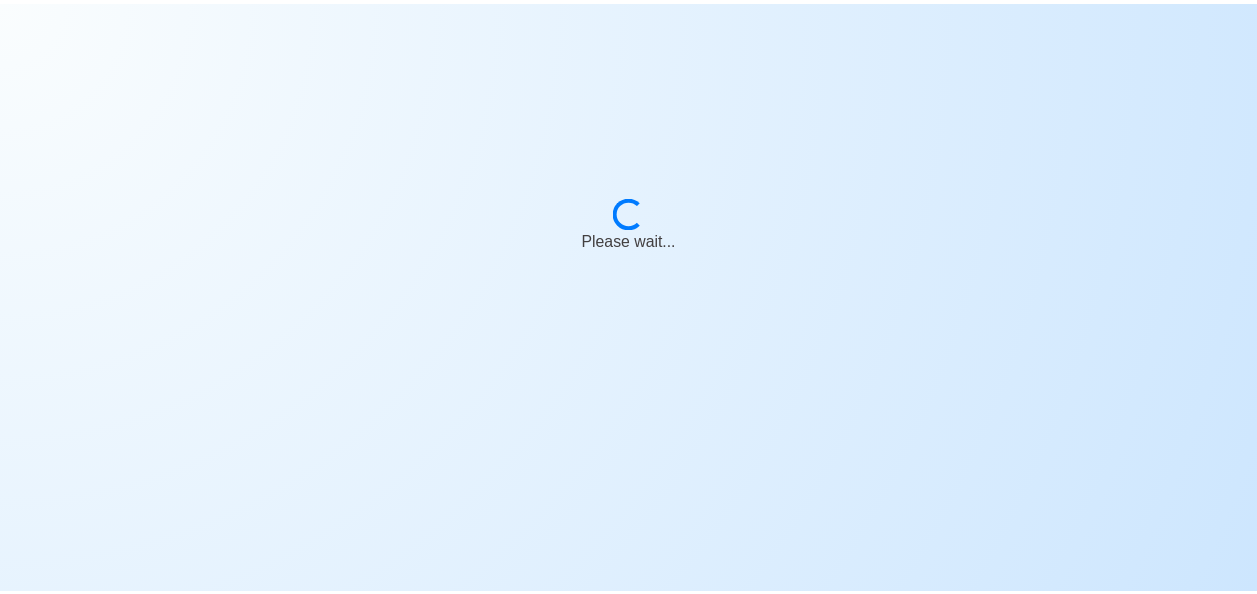 scroll, scrollTop: 0, scrollLeft: 0, axis: both 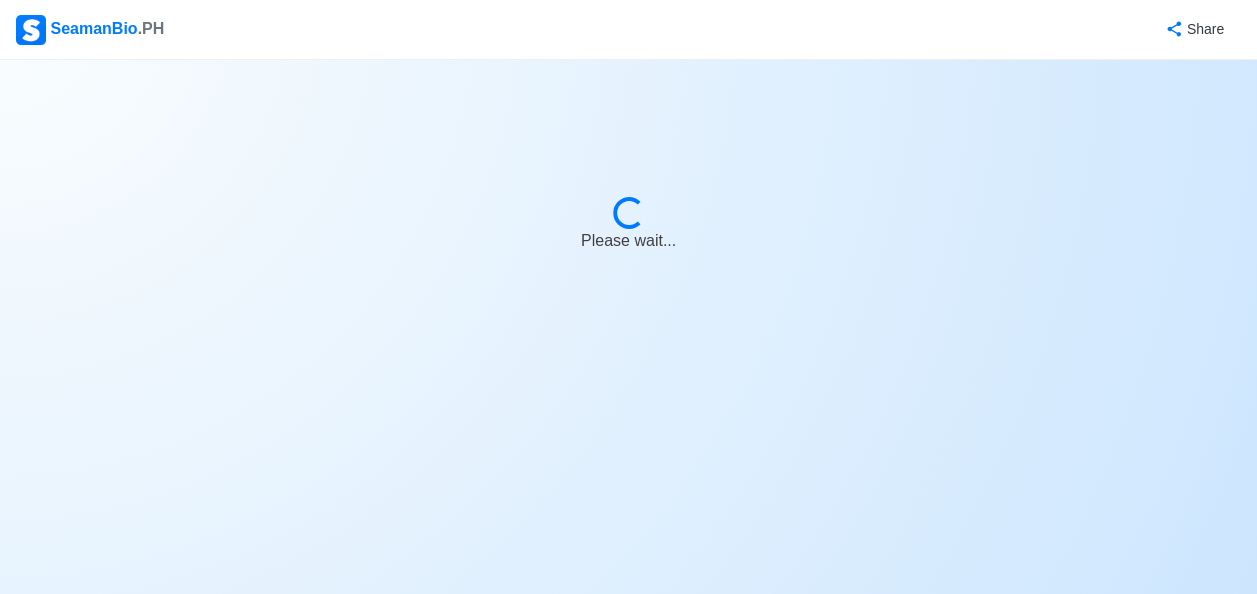 select on "Visible for Hiring" 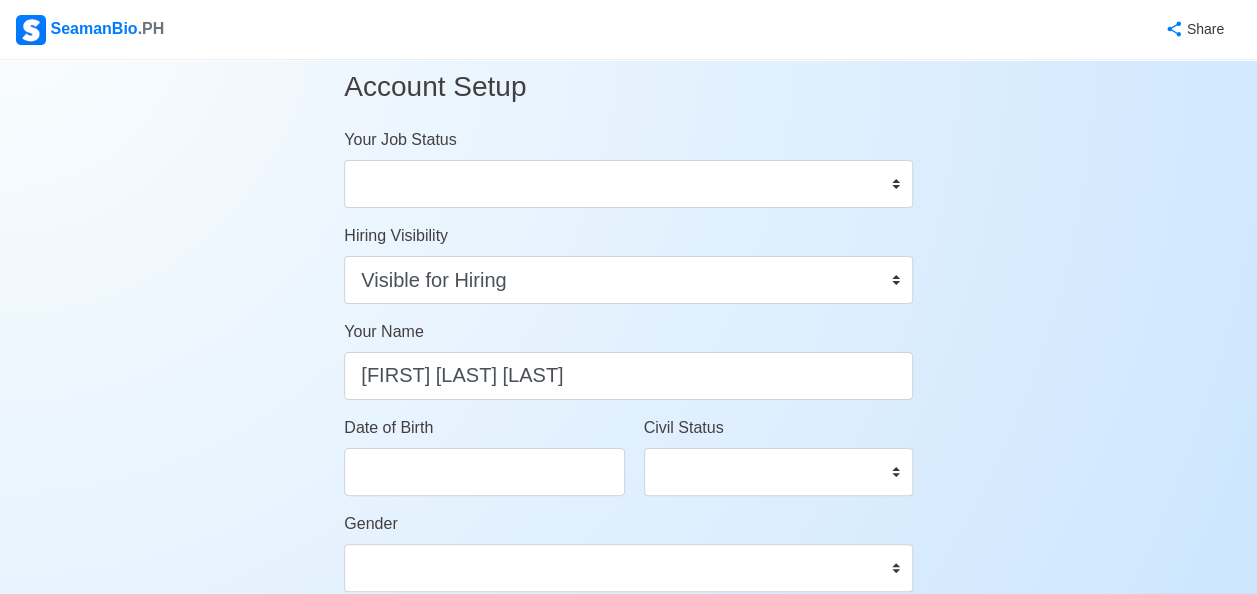 scroll, scrollTop: 0, scrollLeft: 0, axis: both 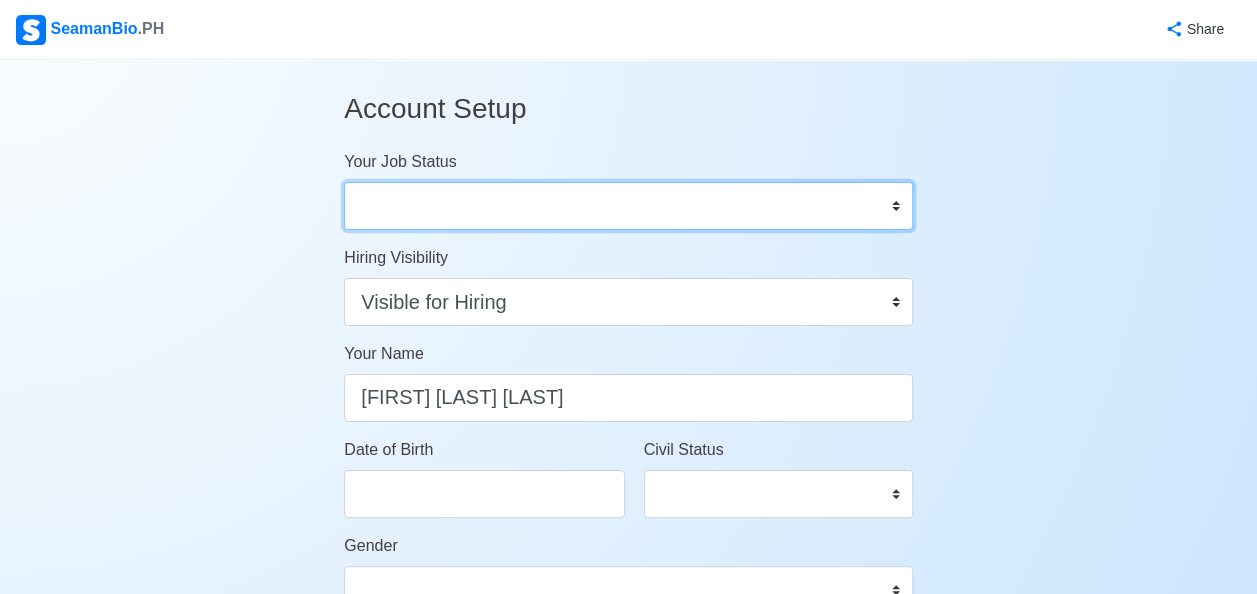 click on "Onboard Actively Looking for Job Not Looking for Job" at bounding box center (628, 206) 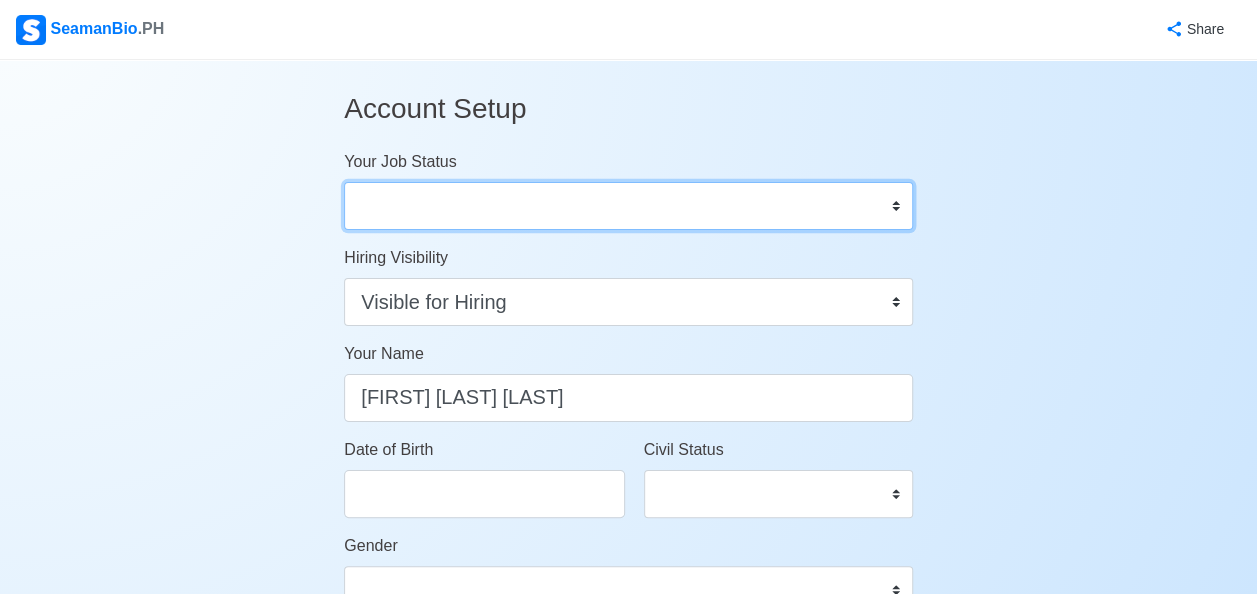 select on "Actively Looking for Job" 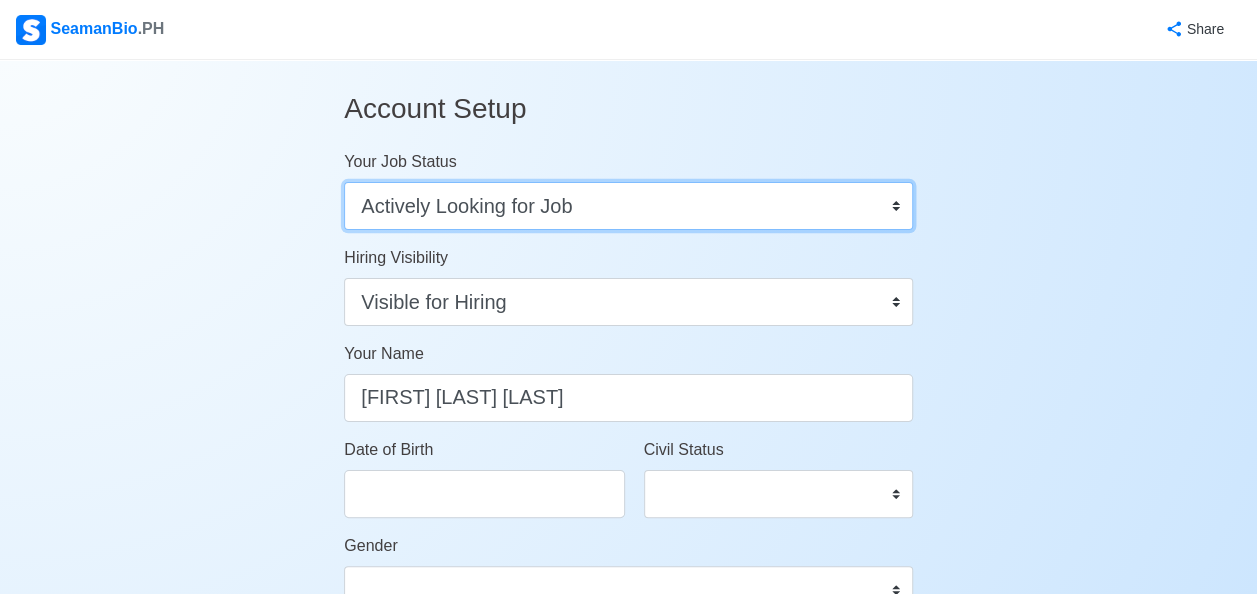 click on "Onboard Actively Looking for Job Not Looking for Job" at bounding box center (628, 206) 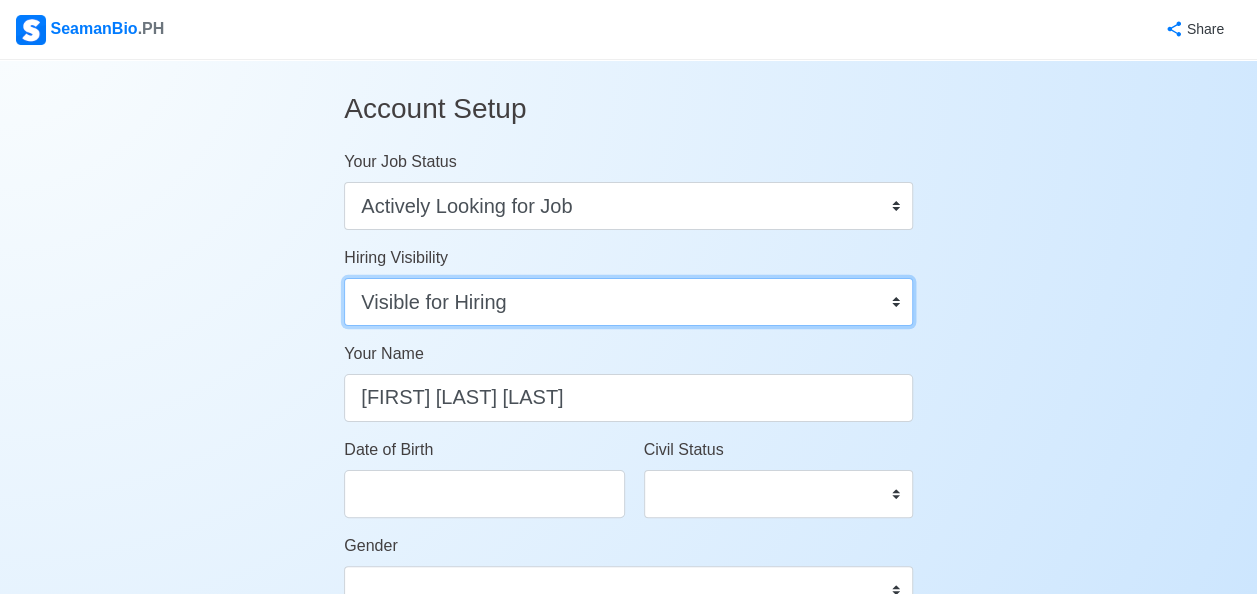 click on "Visible for Hiring Not Visible for Hiring" at bounding box center [628, 302] 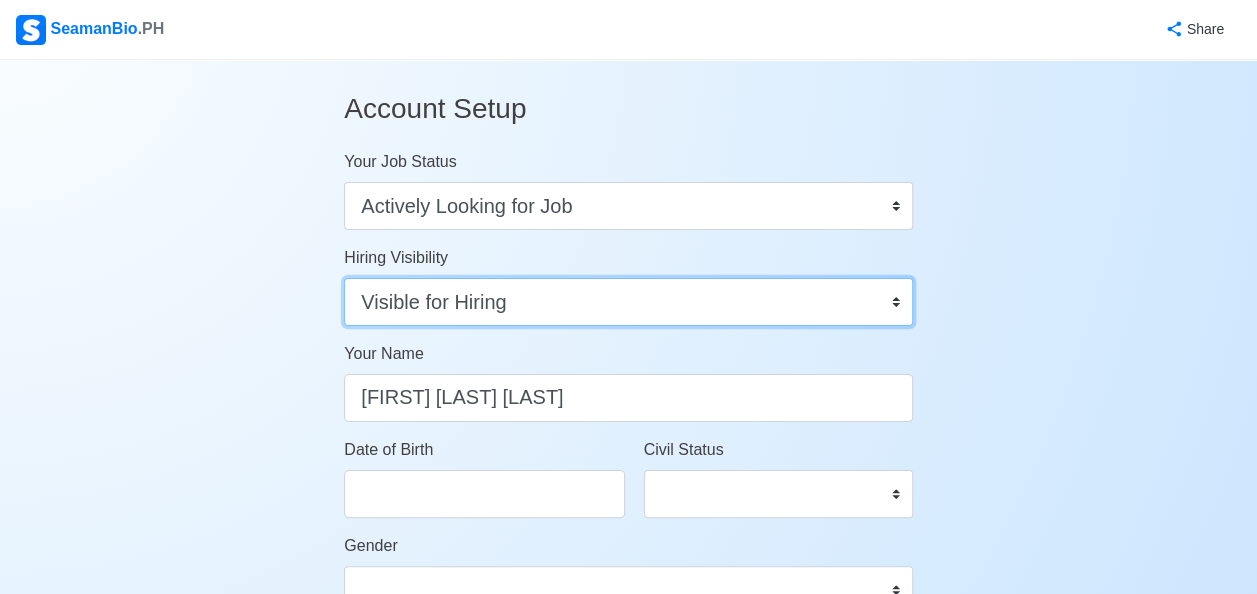 click on "Visible for Hiring Not Visible for Hiring" at bounding box center [628, 302] 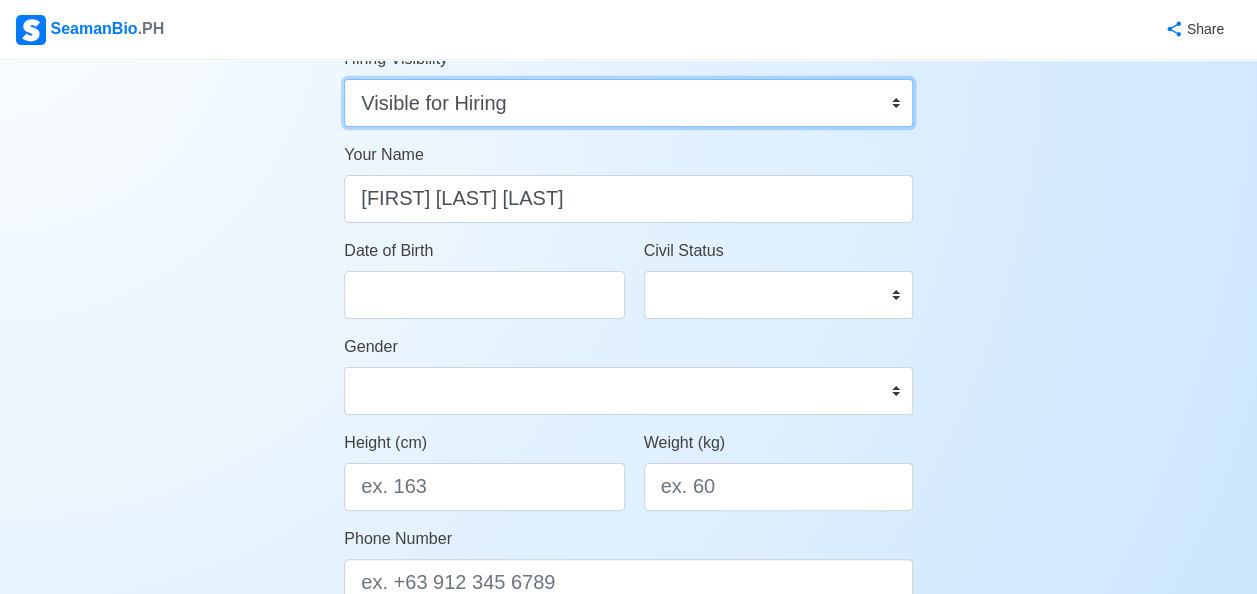 scroll, scrollTop: 200, scrollLeft: 0, axis: vertical 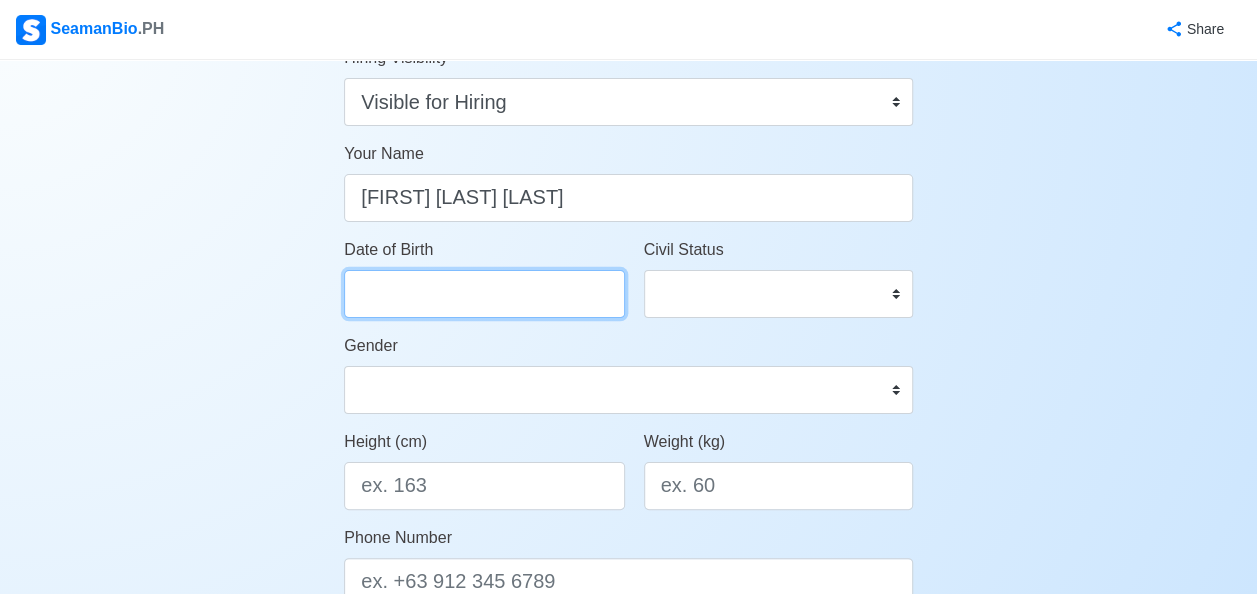 click on "Date of Birth" at bounding box center (484, 294) 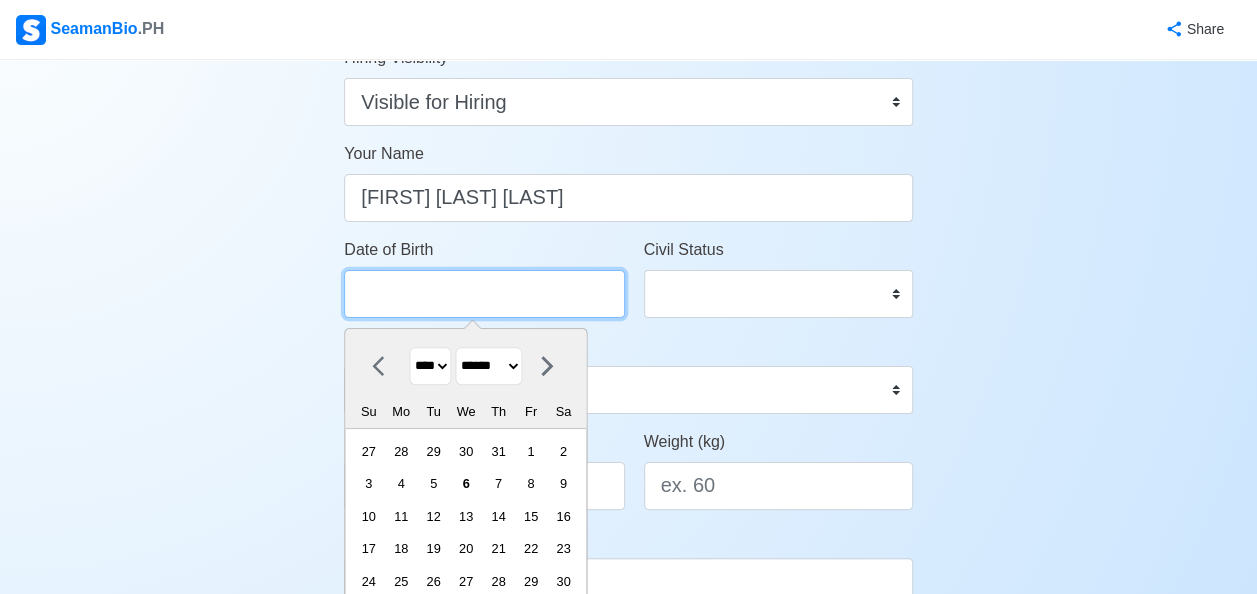 type on "09/11/1988" 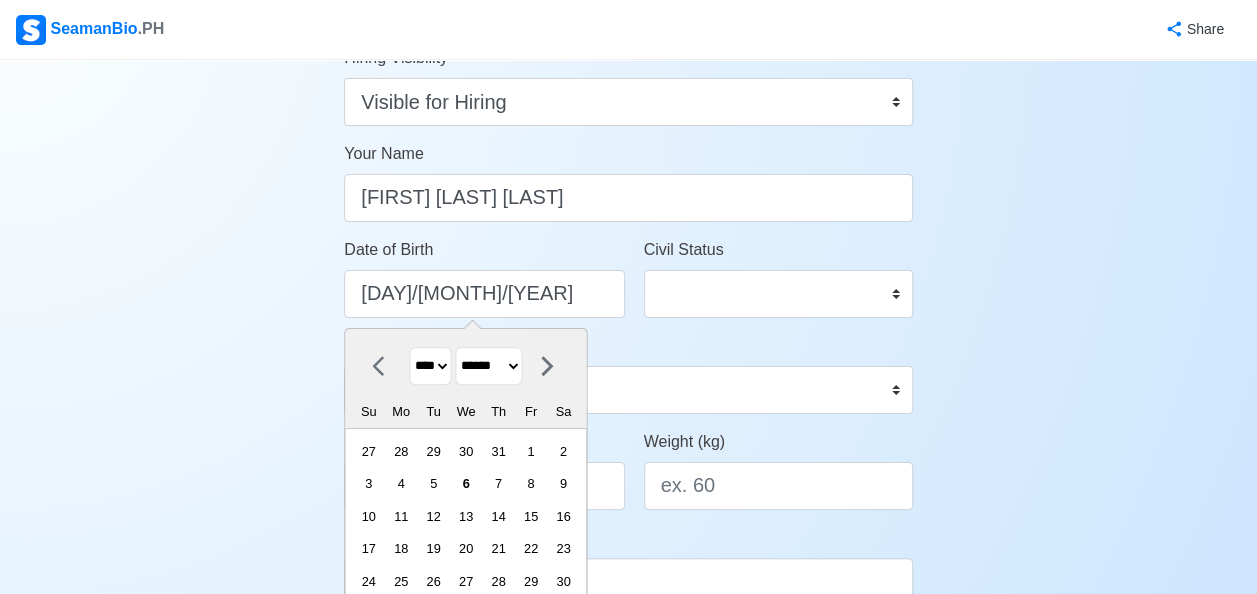 select on "****" 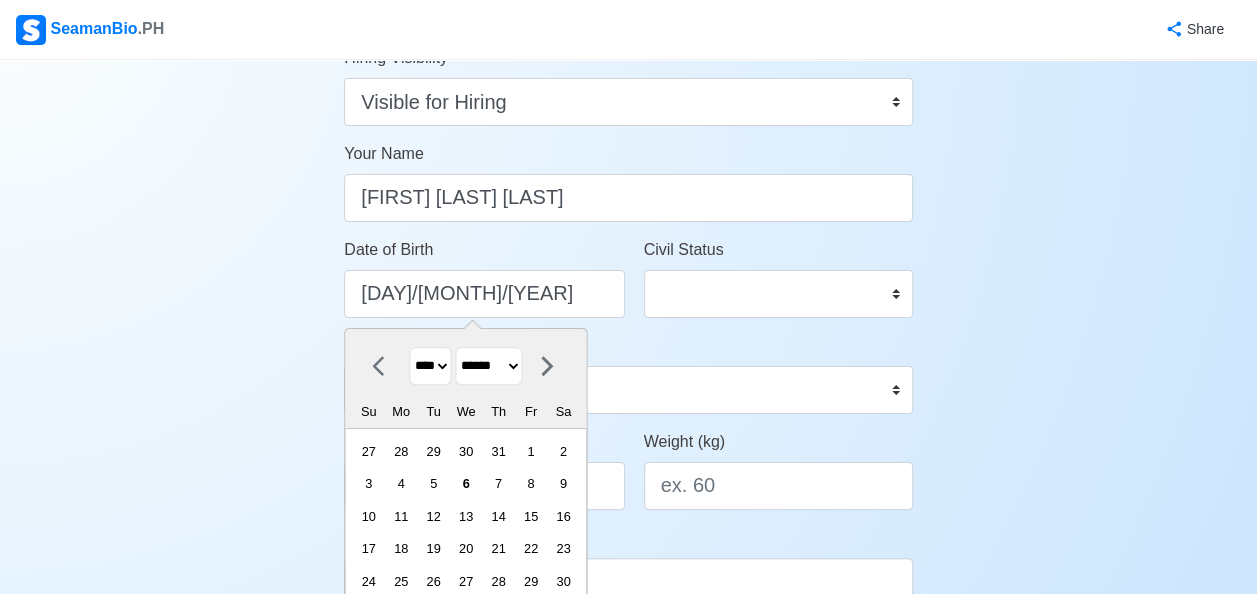 select on "******" 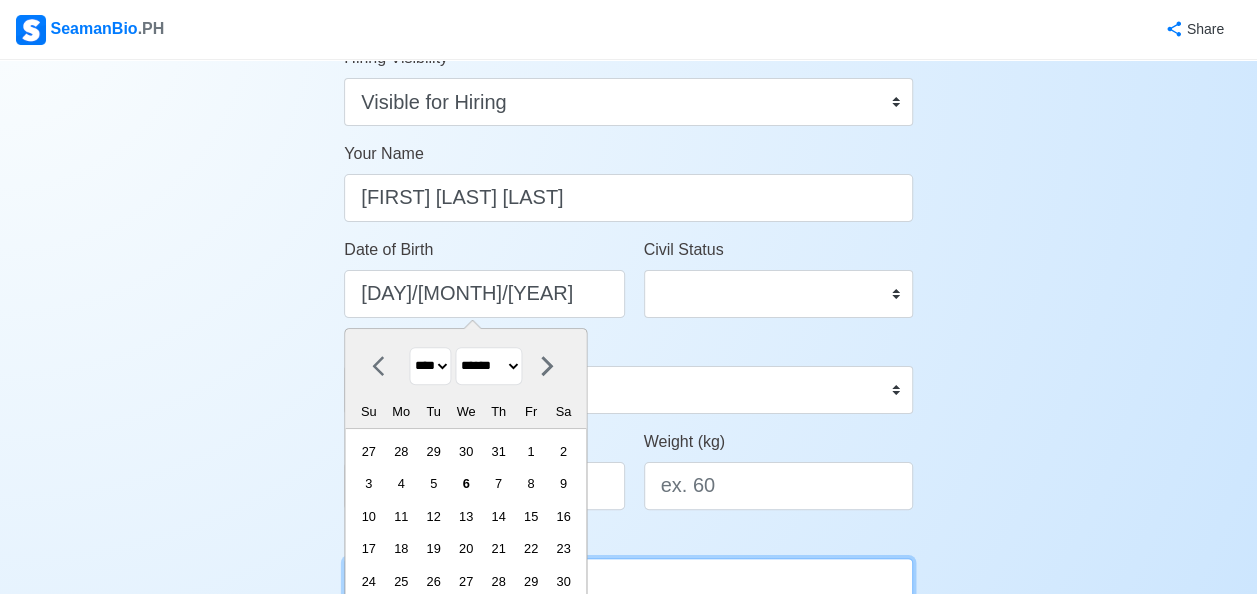 type on "+63 926504214" 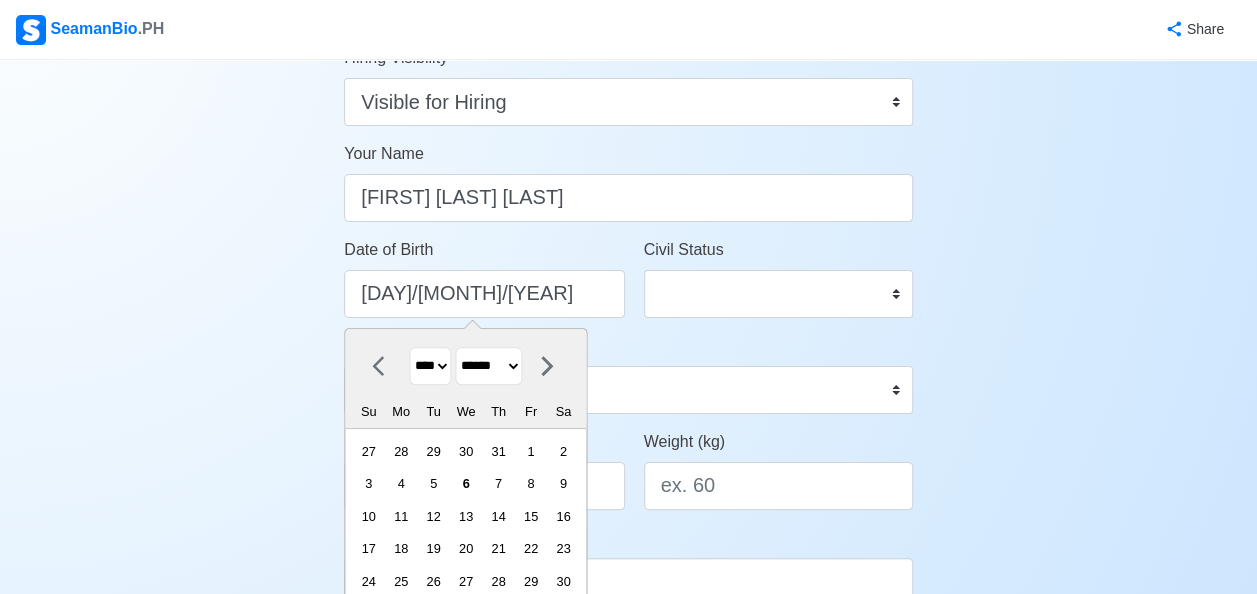 type on "VILLA LOURDES BRGY, PAHANOCOY BACOLOD CITY NEGROS OCCIDENTAL 6100" 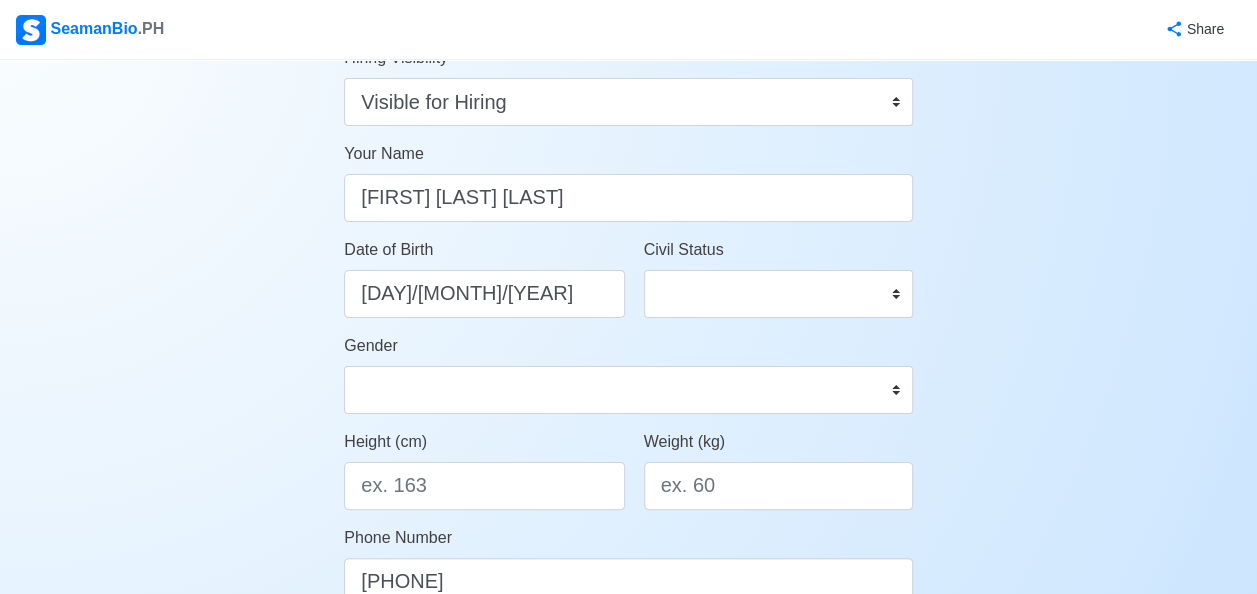 click on "Gender Male Female" at bounding box center (628, 374) 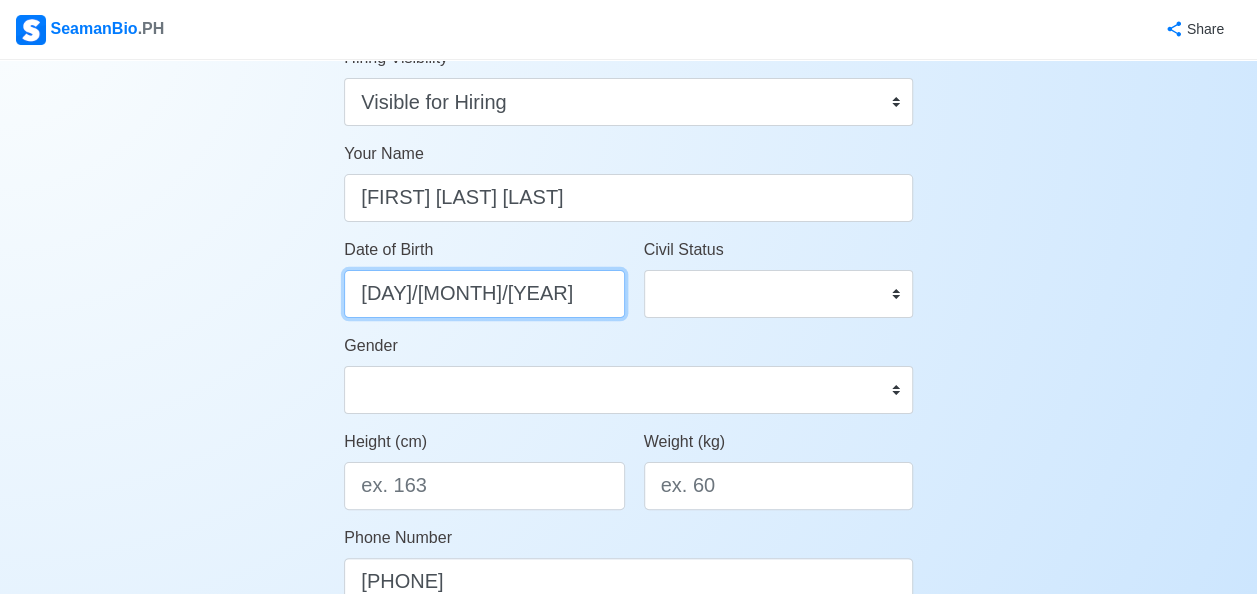 click on "09/11/1988" at bounding box center (484, 294) 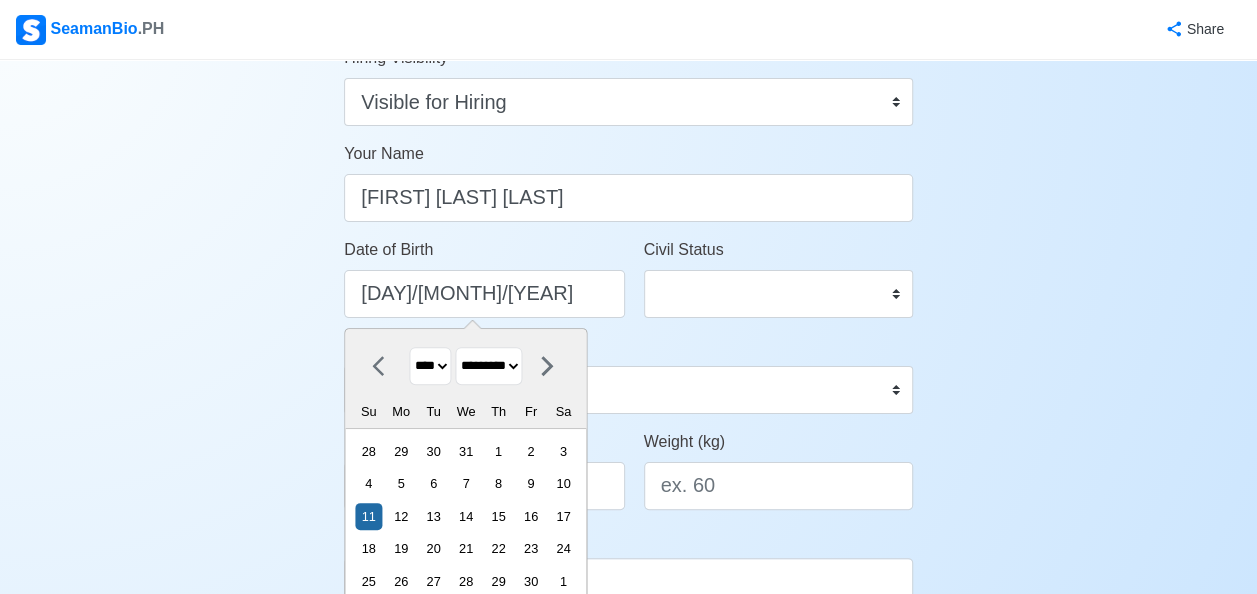 click on "Civil Status Single Married Widowed Separated" at bounding box center (778, 286) 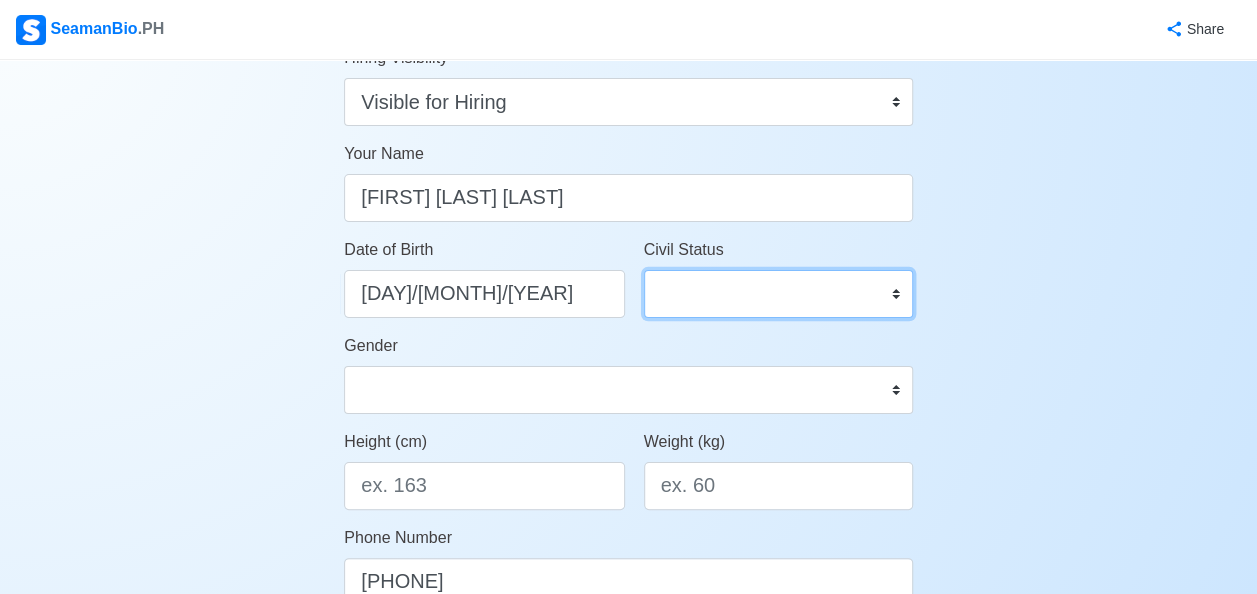 click on "Single Married Widowed Separated" at bounding box center [778, 294] 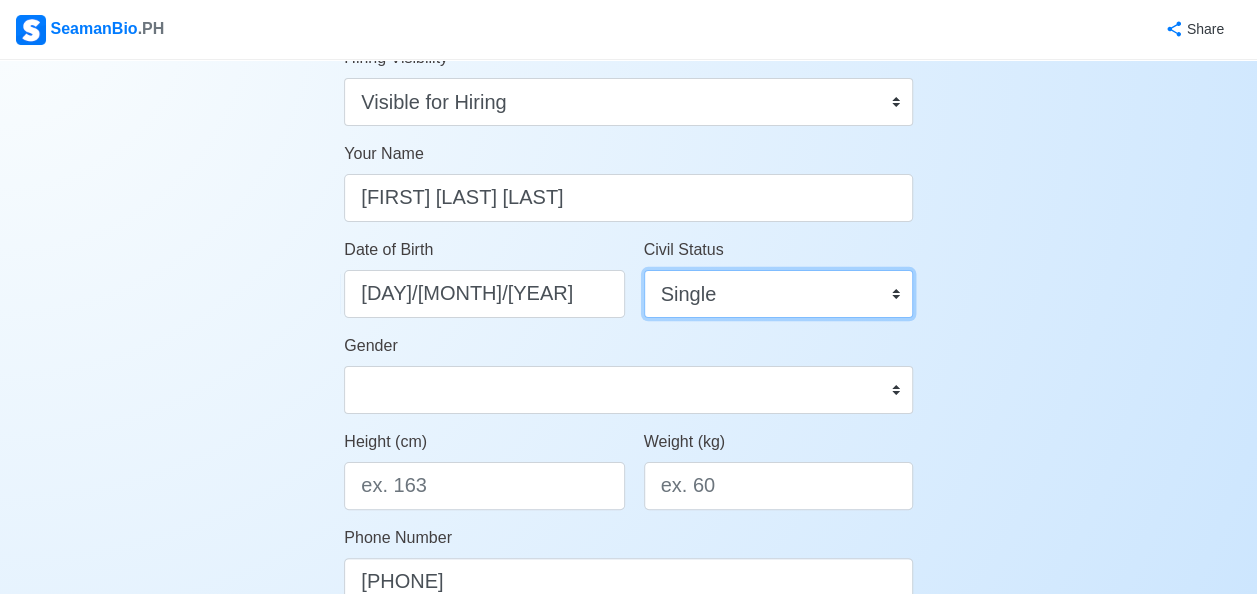 click on "Single Married Widowed Separated" at bounding box center [778, 294] 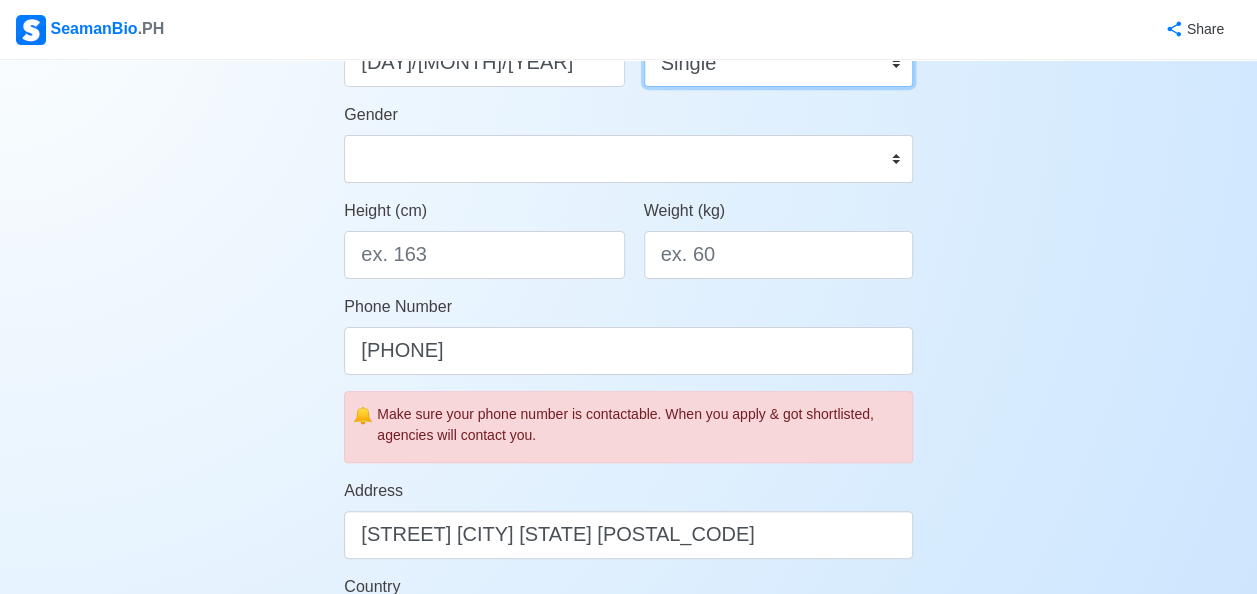 scroll, scrollTop: 400, scrollLeft: 0, axis: vertical 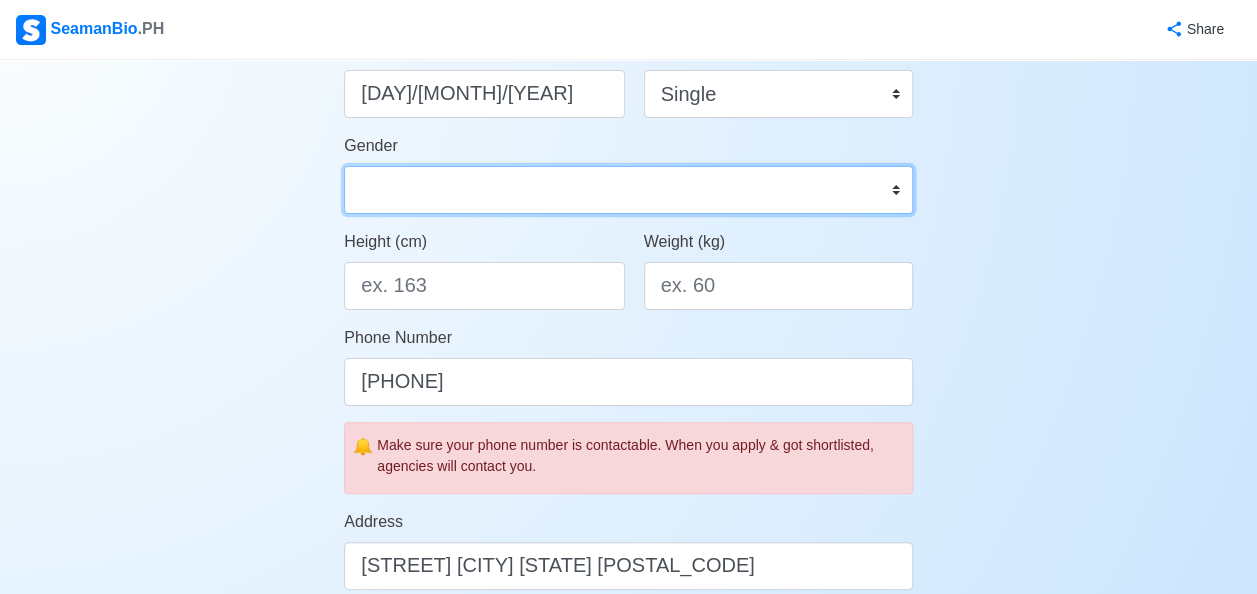 click on "Male Female" at bounding box center [628, 190] 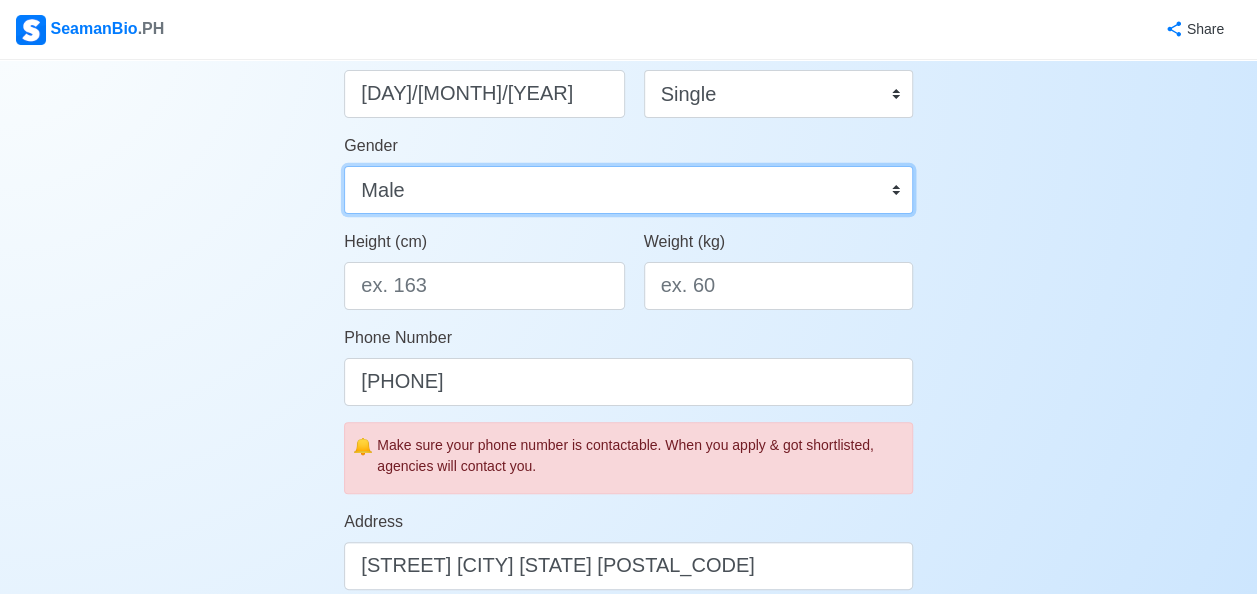 click on "Male Female" at bounding box center [628, 190] 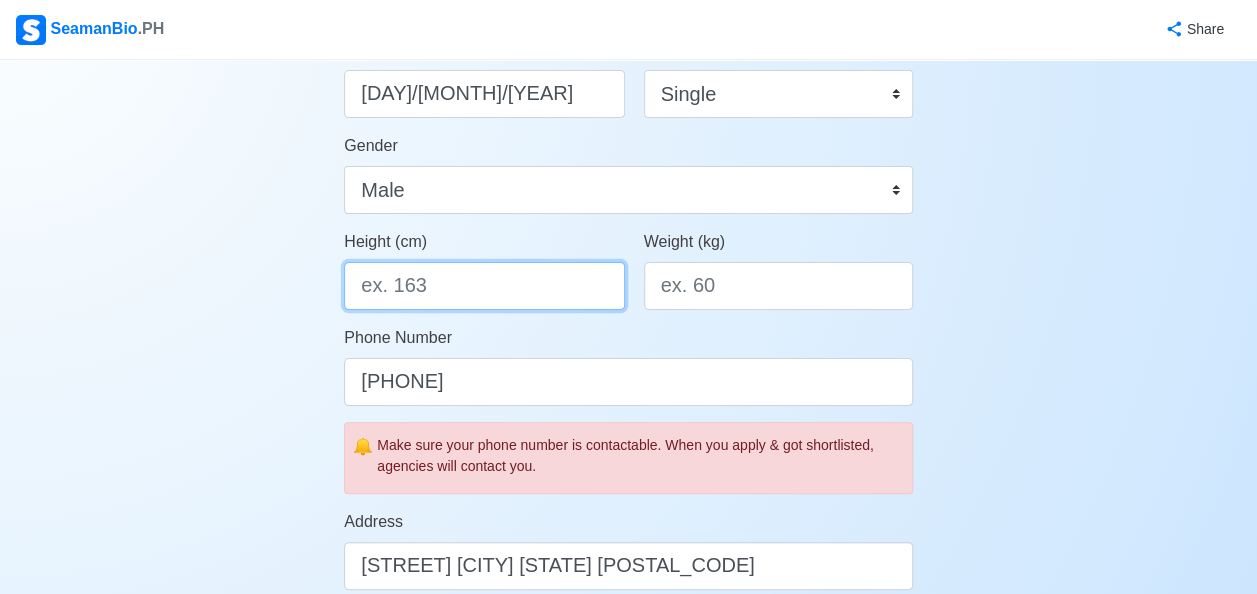 click on "Height (cm)" at bounding box center [484, 286] 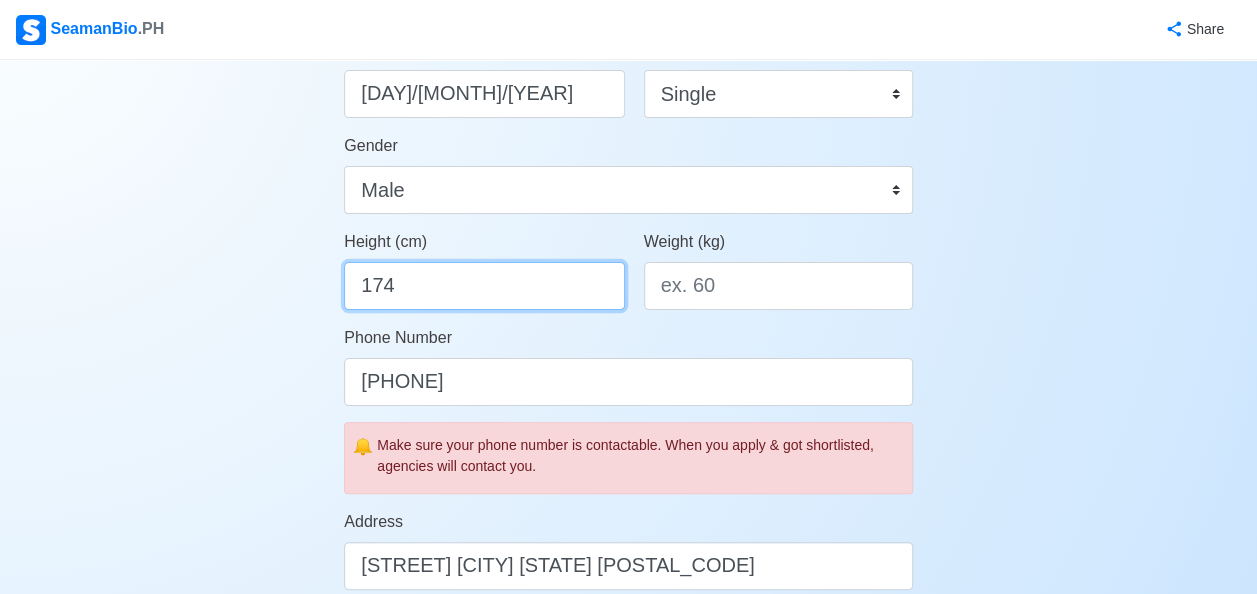 type on "174" 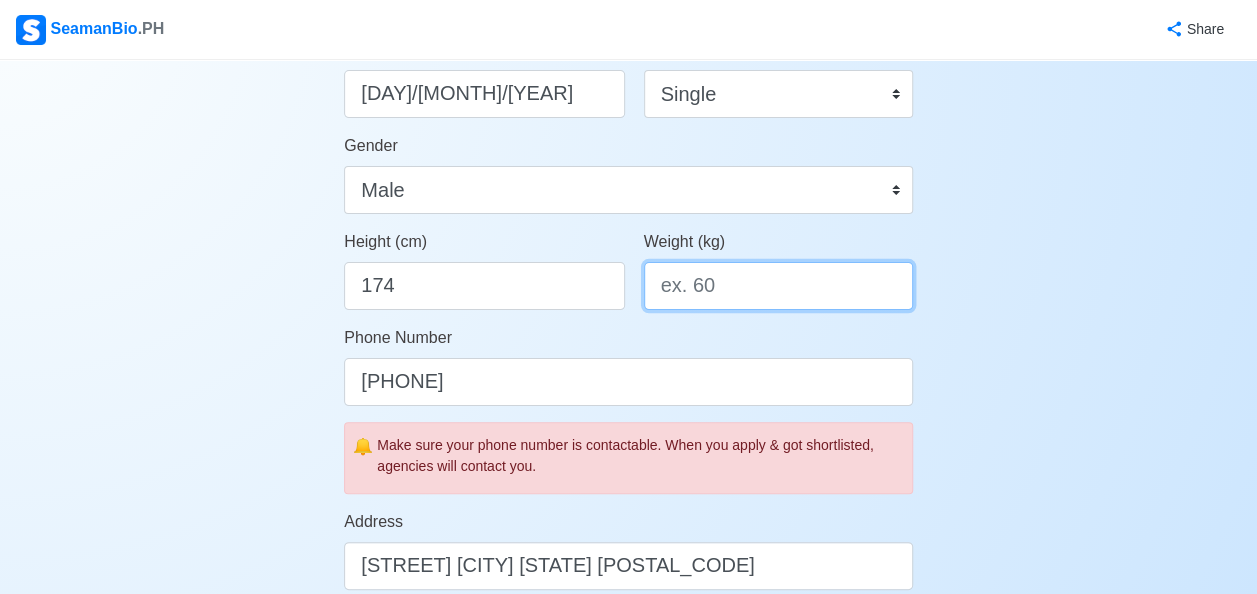 click on "Weight (kg)" at bounding box center [778, 286] 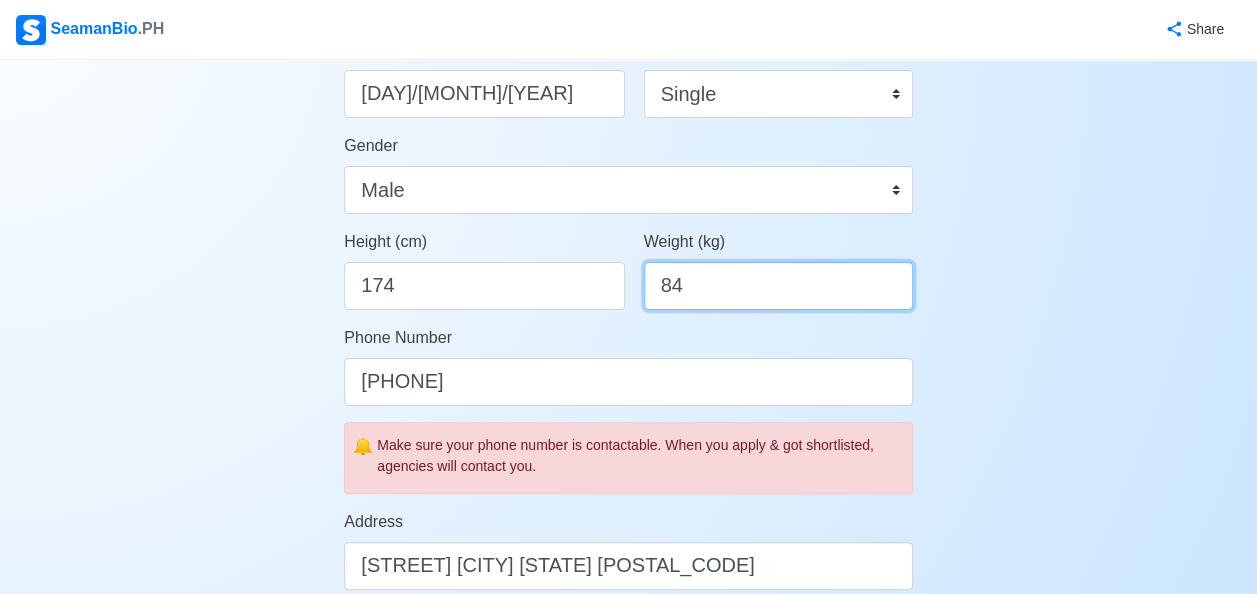 type on "84" 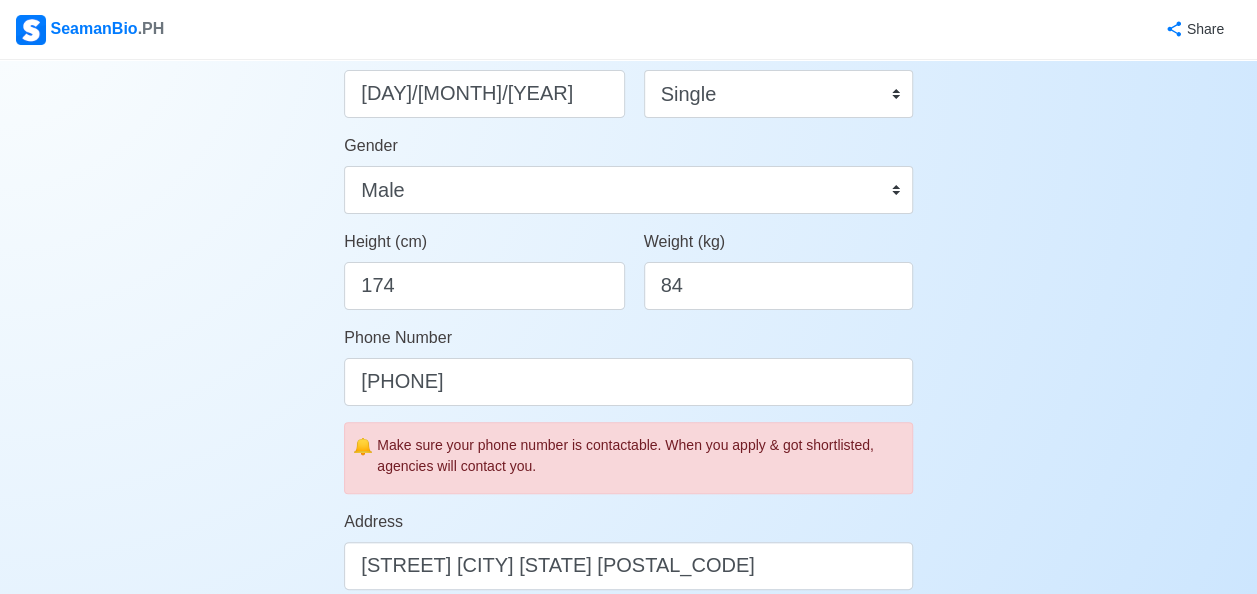 click on "Phone Number +63 926504214" at bounding box center [628, 366] 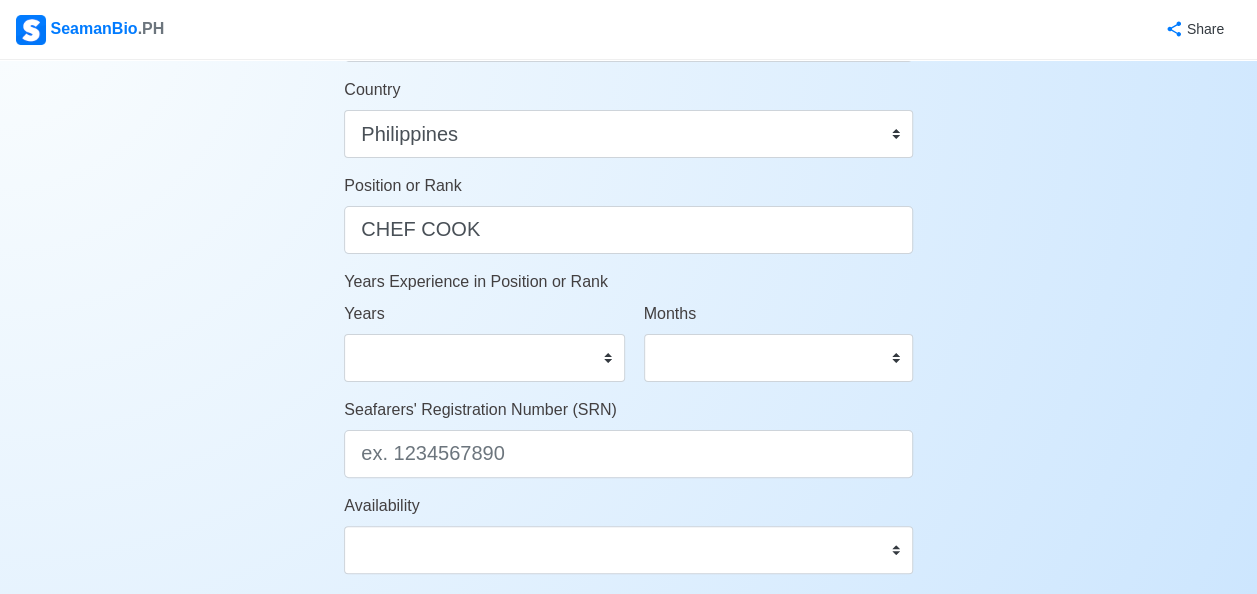 scroll, scrollTop: 1000, scrollLeft: 0, axis: vertical 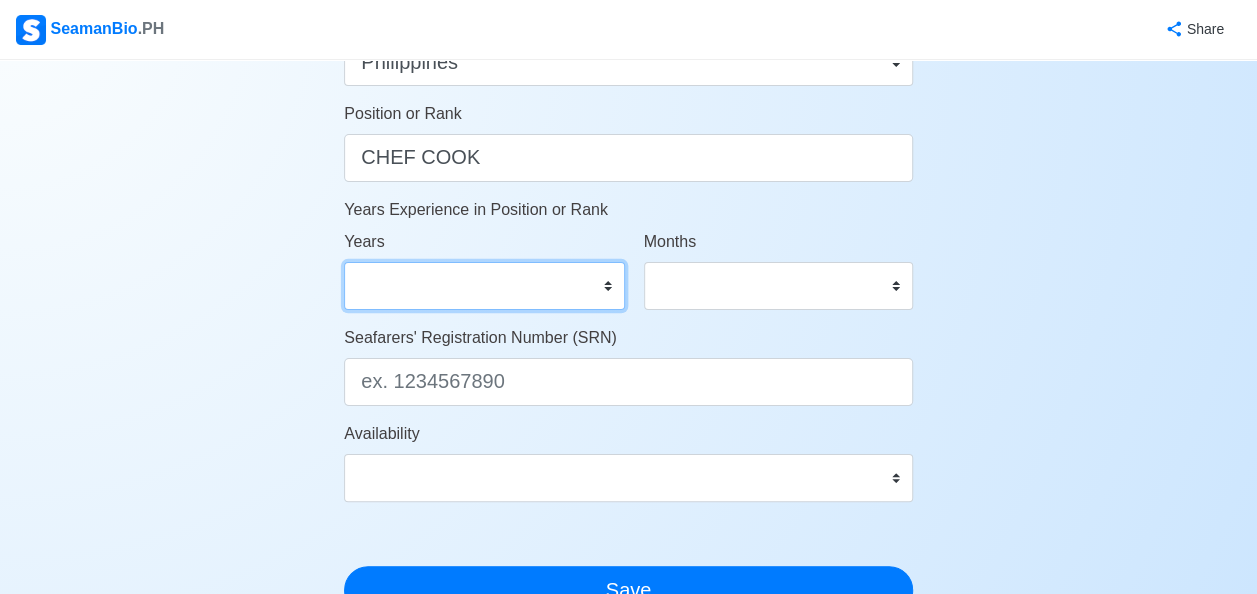 click on "0 1 2 3 4 5 6 7 8 9 10 11 12 13 14 15 16 17 18 19 20 21 22 23 24 25 26 27 28 29 30 31 32 33 34 35 36 37 38 39 40 41 42 43 44 45 46 47 48 49 50" at bounding box center (484, 286) 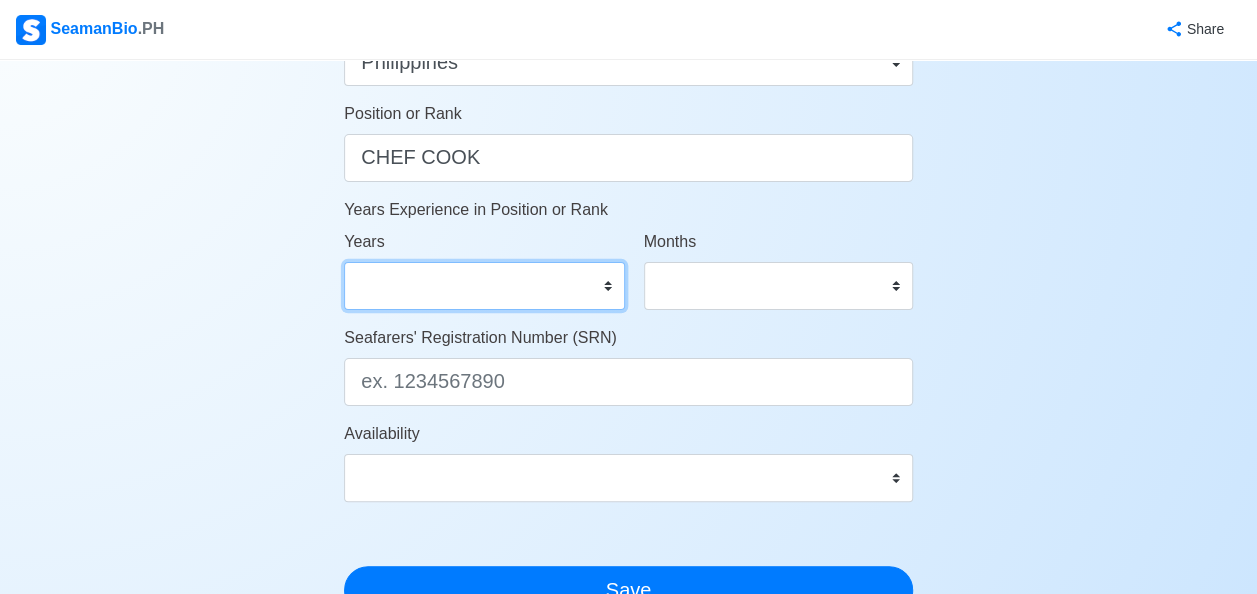 select on "14" 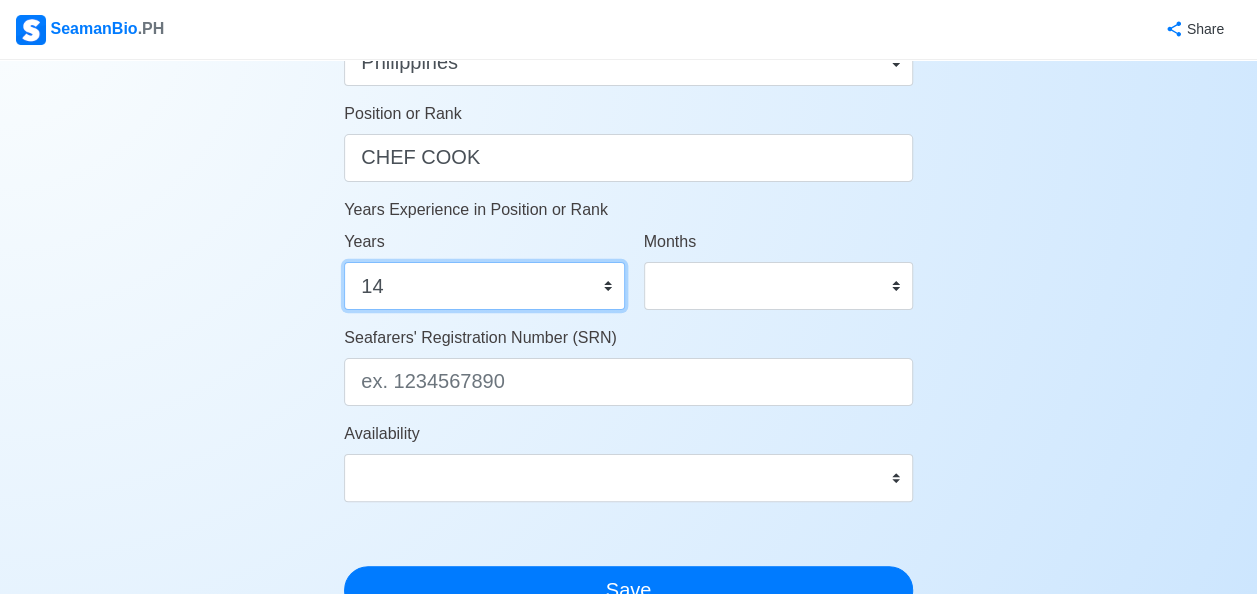 click on "0 1 2 3 4 5 6 7 8 9 10 11 12 13 14 15 16 17 18 19 20 21 22 23 24 25 26 27 28 29 30 31 32 33 34 35 36 37 38 39 40 41 42 43 44 45 46 47 48 49 50" at bounding box center (484, 286) 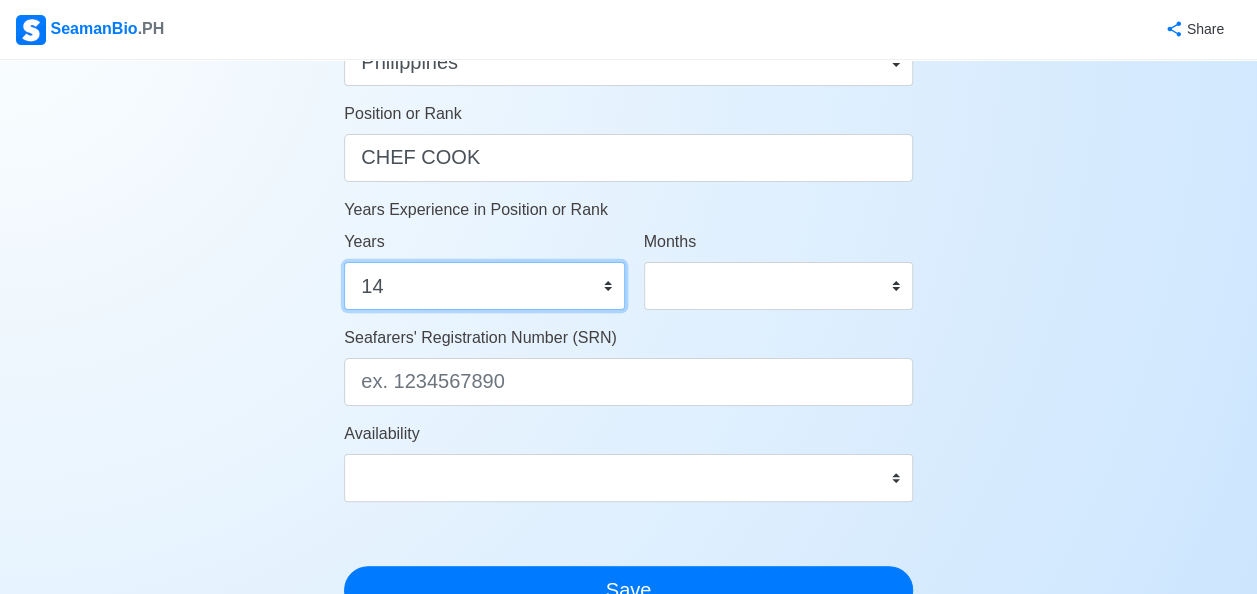 click on "0 1 2 3 4 5 6 7 8 9 10 11 12 13 14 15 16 17 18 19 20 21 22 23 24 25 26 27 28 29 30 31 32 33 34 35 36 37 38 39 40 41 42 43 44 45 46 47 48 49 50" at bounding box center (484, 286) 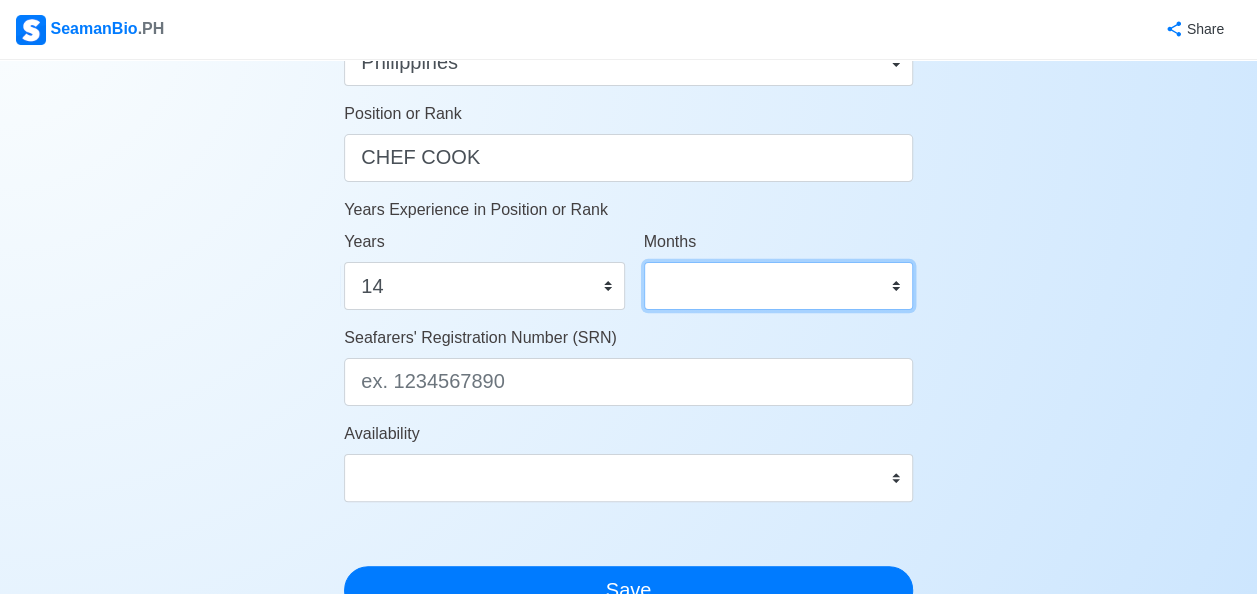 click on "0 1 2 3 4 5 6 7 8 9 10 11" at bounding box center (778, 286) 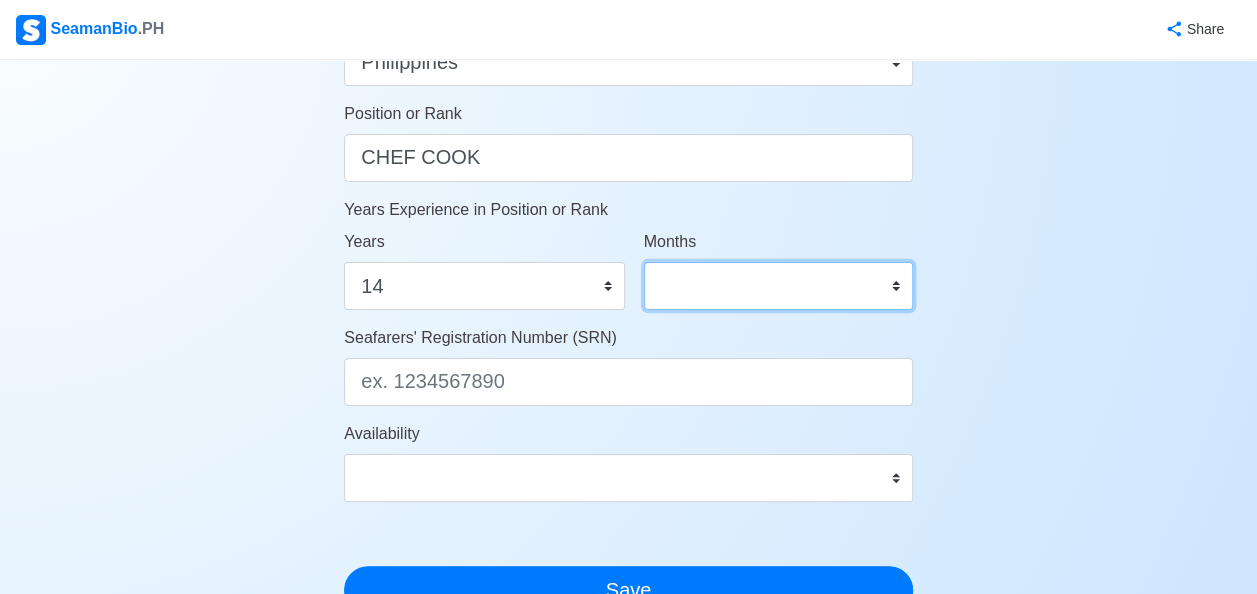 select on "0" 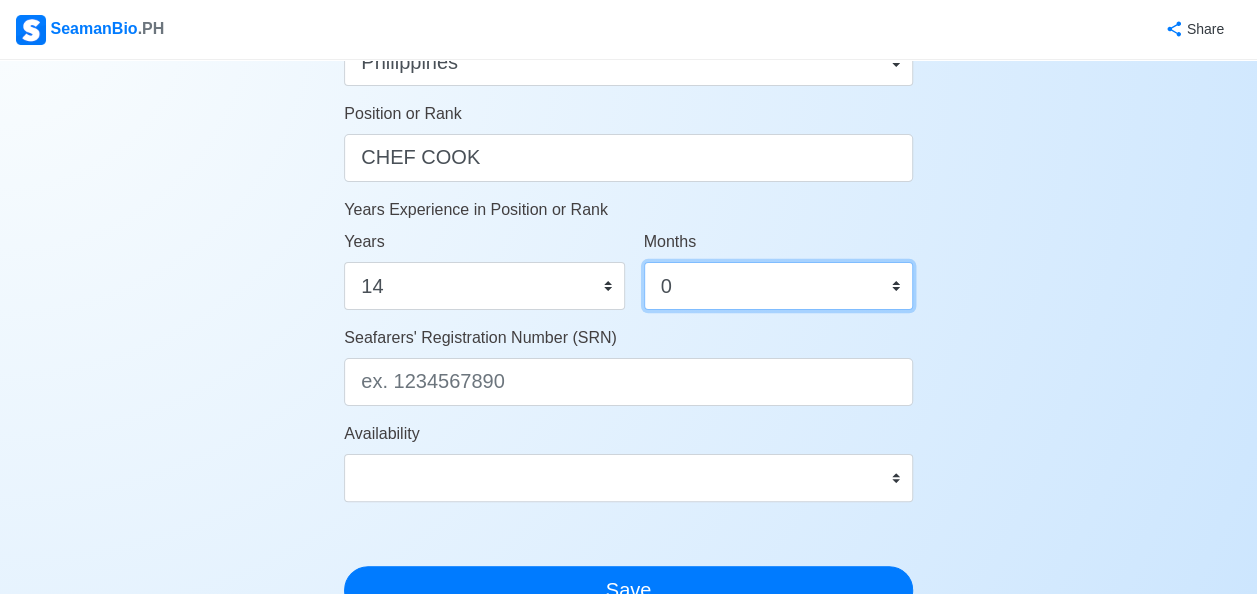 click on "0 1 2 3 4 5 6 7 8 9 10 11" at bounding box center (778, 286) 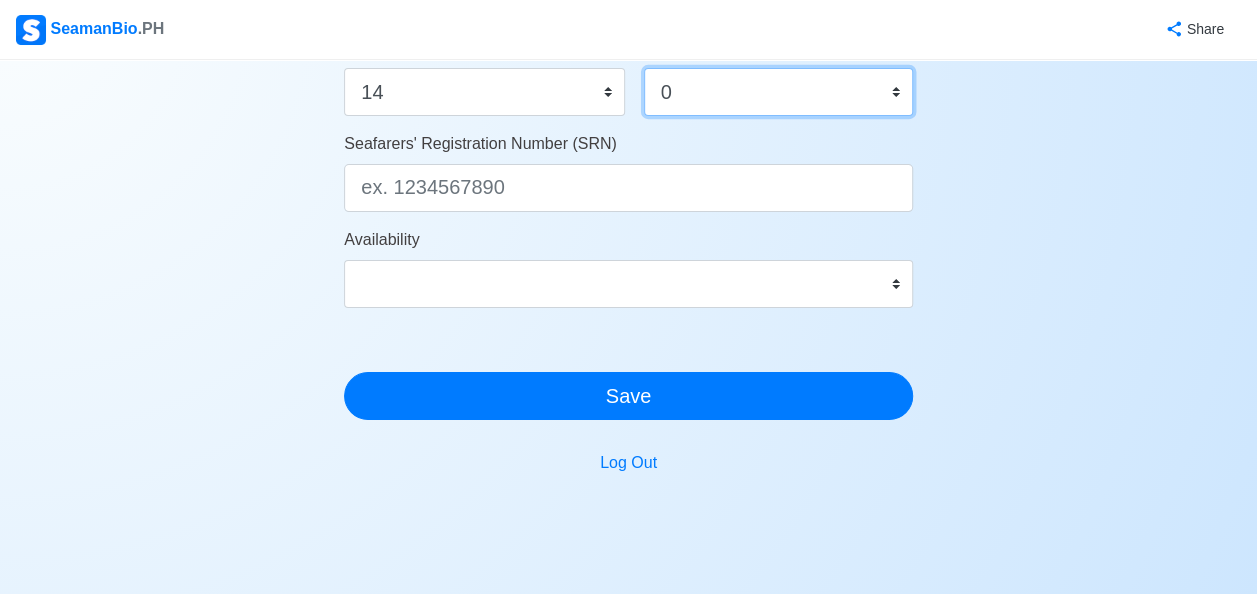 scroll, scrollTop: 1163, scrollLeft: 0, axis: vertical 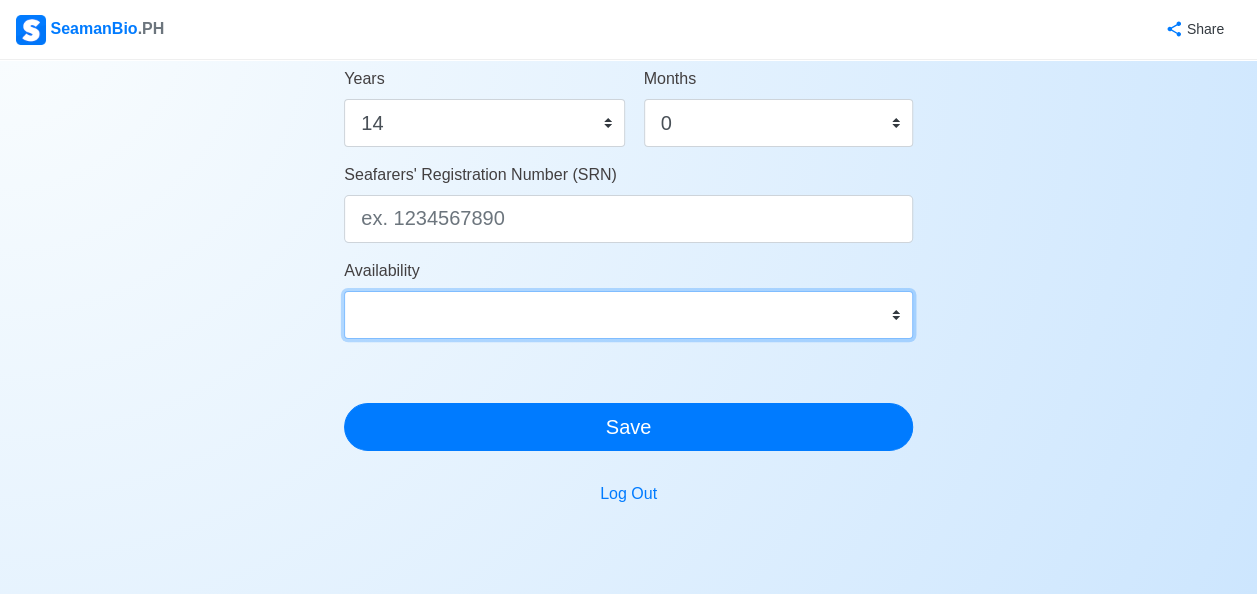 click on "Immediate Sep 2025  Oct 2025  Nov 2025  Dec 2025  Jan 2026  Feb 2026  Mar 2026  Apr 2026  May 2026" at bounding box center (628, 315) 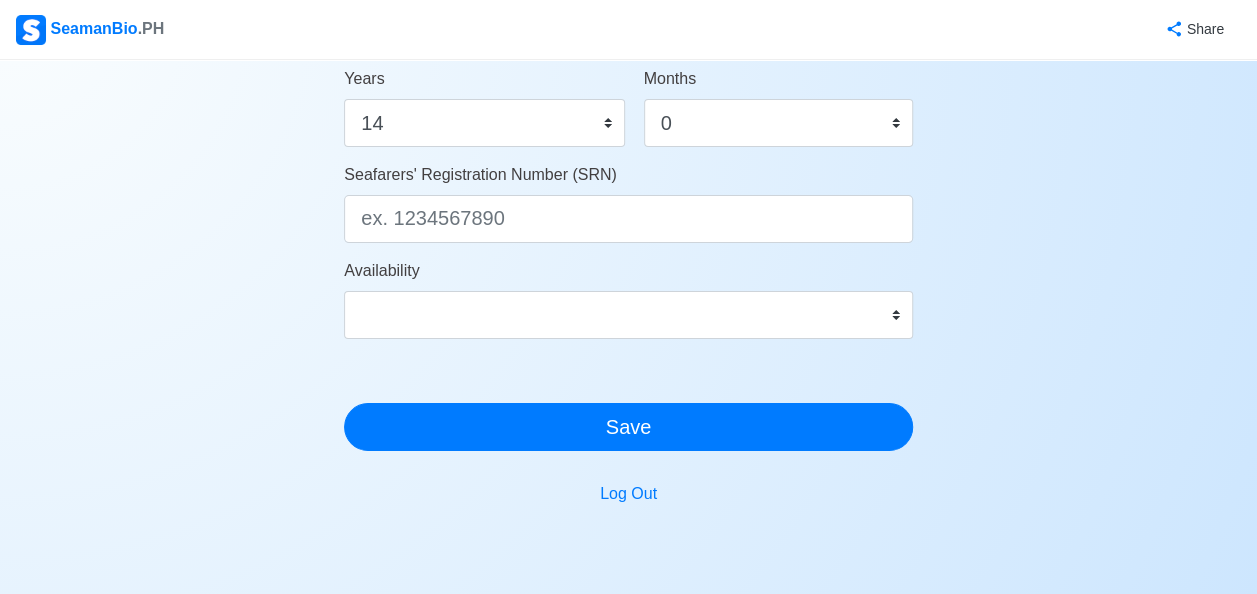 click on "Account Setup Your Job Status Onboard Actively Looking for Job Not Looking for Job Hiring Visibility Visible for Hiring Not Visible for Hiring Your Name FERDIE MACAINAN MENDOZA Date of Birth     09/11/1988 Civil Status Single Married Widowed Separated Gender Male Female Height (cm) 174 Weight (kg) 84 Phone Number +63 926504214 🔔 Make sure your phone number is contactable. When you apply & got shortlisted, agencies will contact you. Address VILLA LOURDES BRGY, PAHANOCOY BACOLOD CITY NEGROS OCCIDENTAL 6100 Country Afghanistan Åland Islands Albania Algeria American Samoa Andorra Angola Anguilla Antarctica Antigua and Barbuda Argentina Armenia Aruba Australia Austria Azerbaijan Bahamas Bahrain Bangladesh Barbados Belarus Belgium Belize Benin Bermuda Bhutan Bolivia, Plurinational State of Bonaire, Sint Eustatius and Saba Bosnia and Herzegovina Botswana Bouvet Island Brazil British Indian Ocean Territory Brunei Darussalam Bulgaria Burkina Faso Burundi Cabo Verde Cambodia Cameroon Canada Cayman Islands Chad" at bounding box center (628, -227) 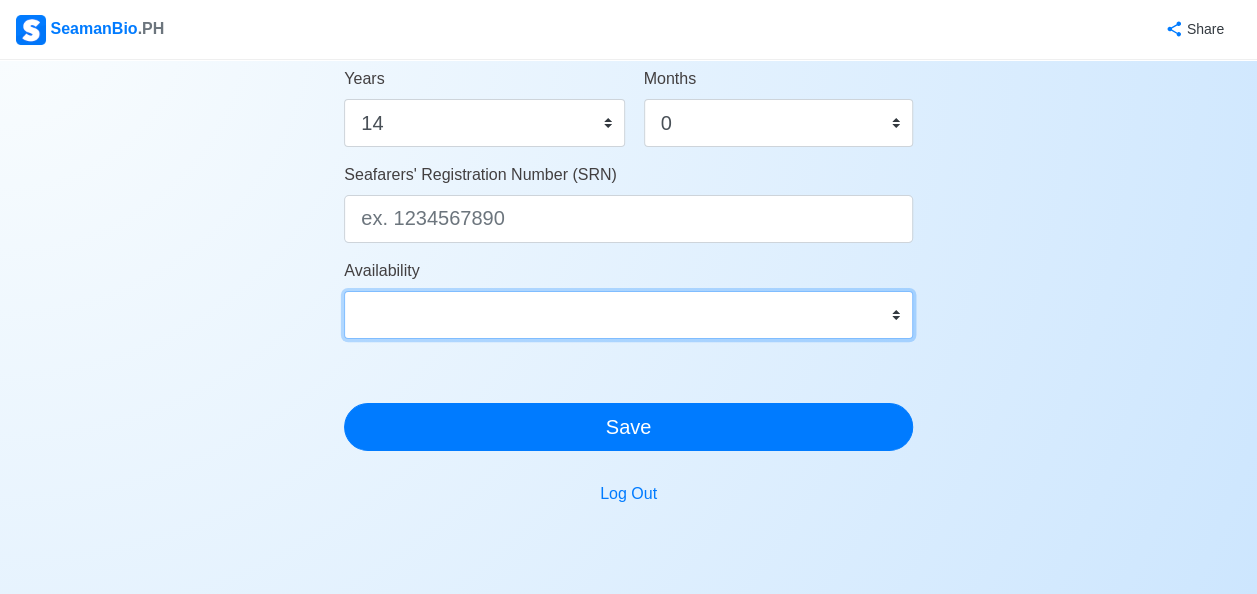 click on "Immediate Sep 2025  Oct 2025  Nov 2025  Dec 2025  Jan 2026  Feb 2026  Mar 2026  Apr 2026  May 2026" at bounding box center (628, 315) 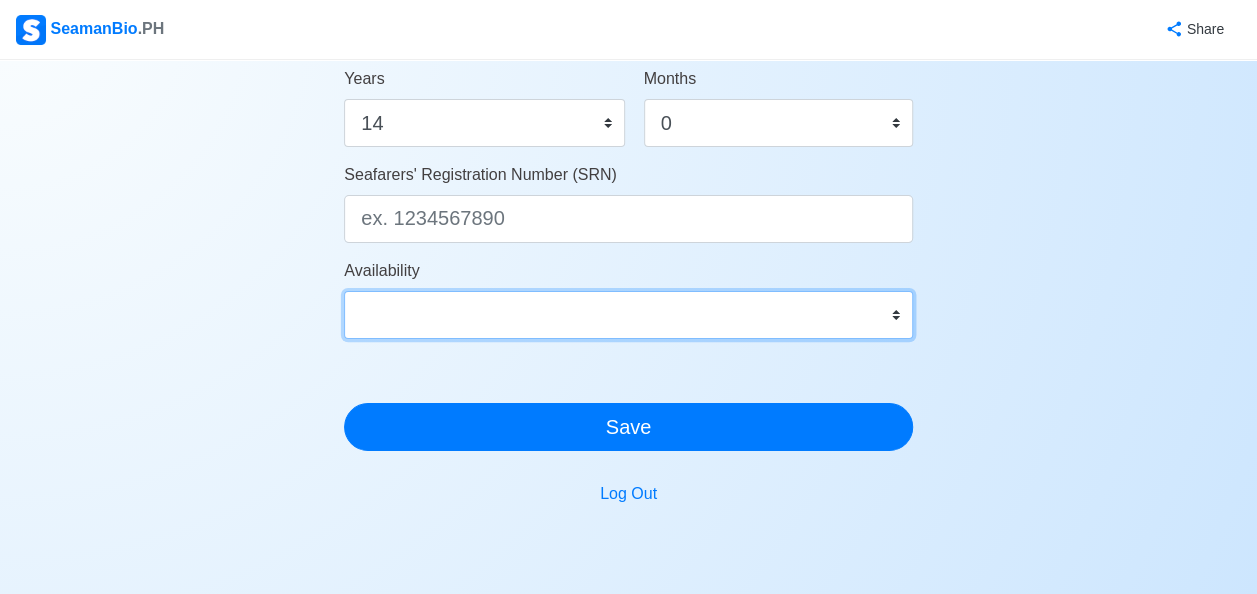 select on "1756656000000" 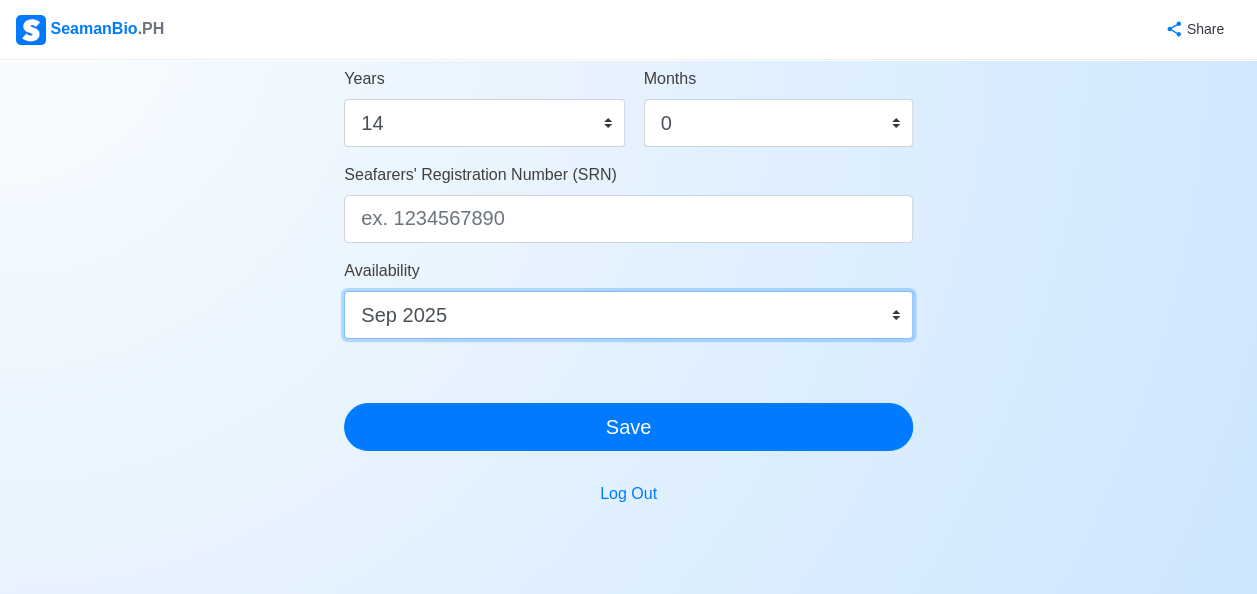 click on "Immediate Sep 2025  Oct 2025  Nov 2025  Dec 2025  Jan 2026  Feb 2026  Mar 2026  Apr 2026  May 2026" at bounding box center [628, 315] 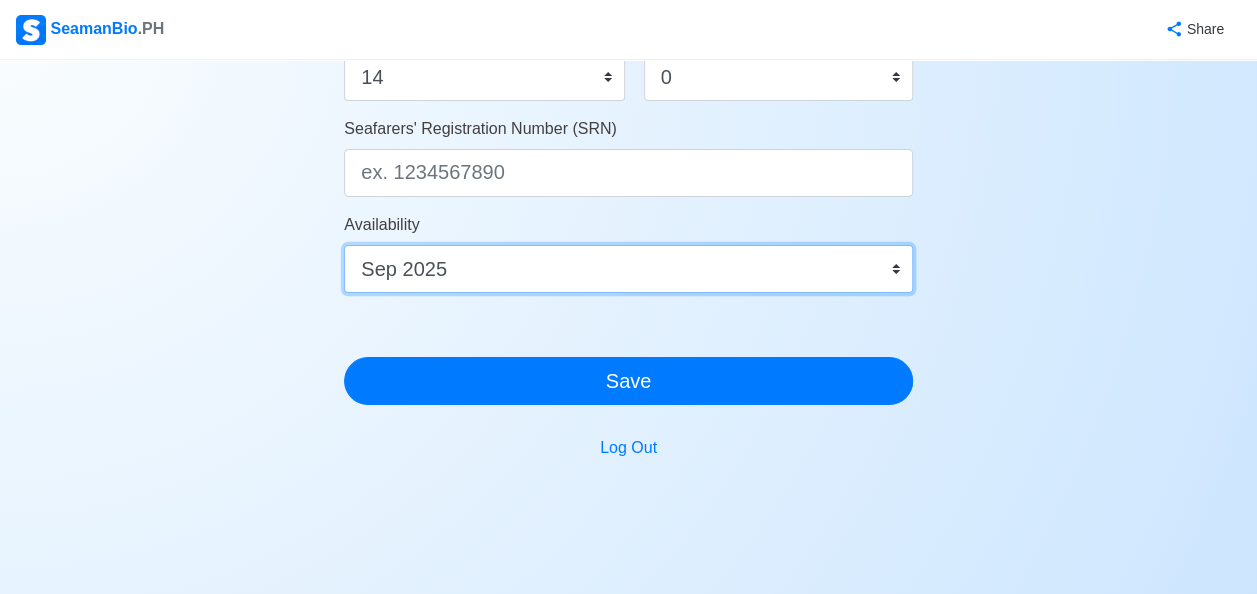 scroll, scrollTop: 1263, scrollLeft: 0, axis: vertical 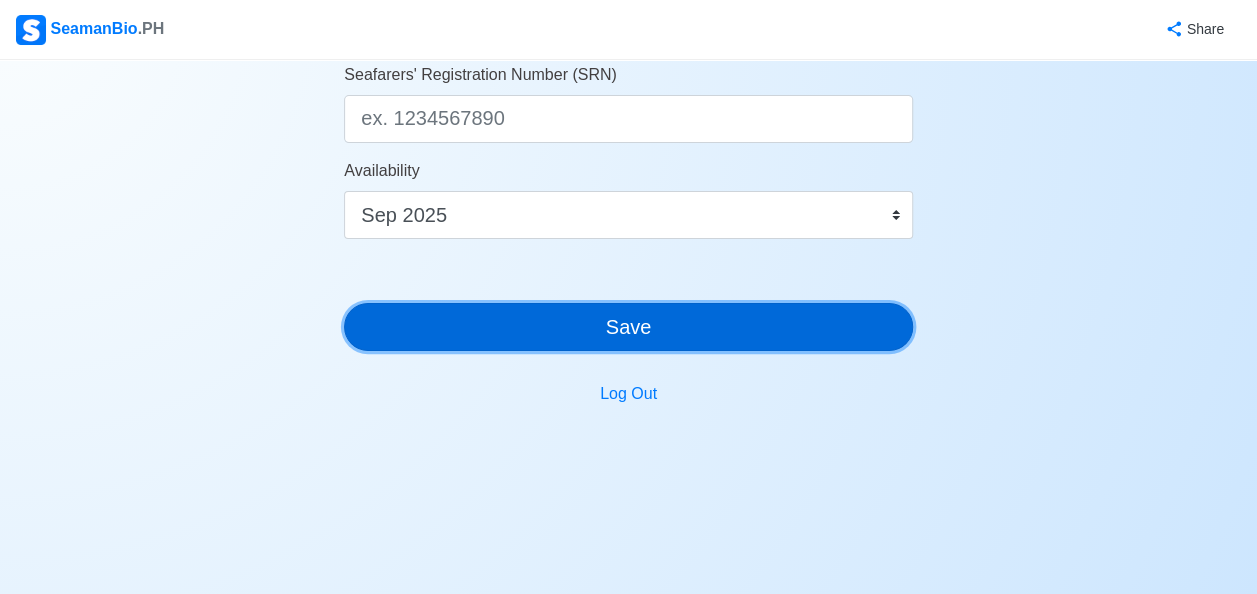 drag, startPoint x: 616, startPoint y: 313, endPoint x: 617, endPoint y: 300, distance: 13.038404 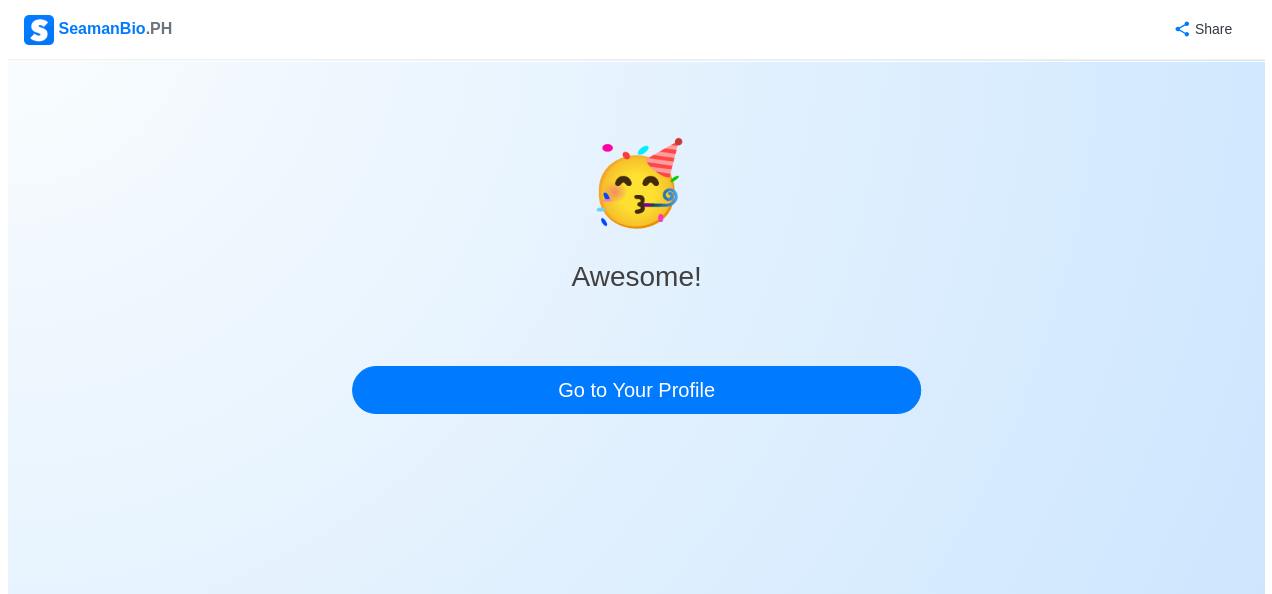 scroll, scrollTop: 0, scrollLeft: 0, axis: both 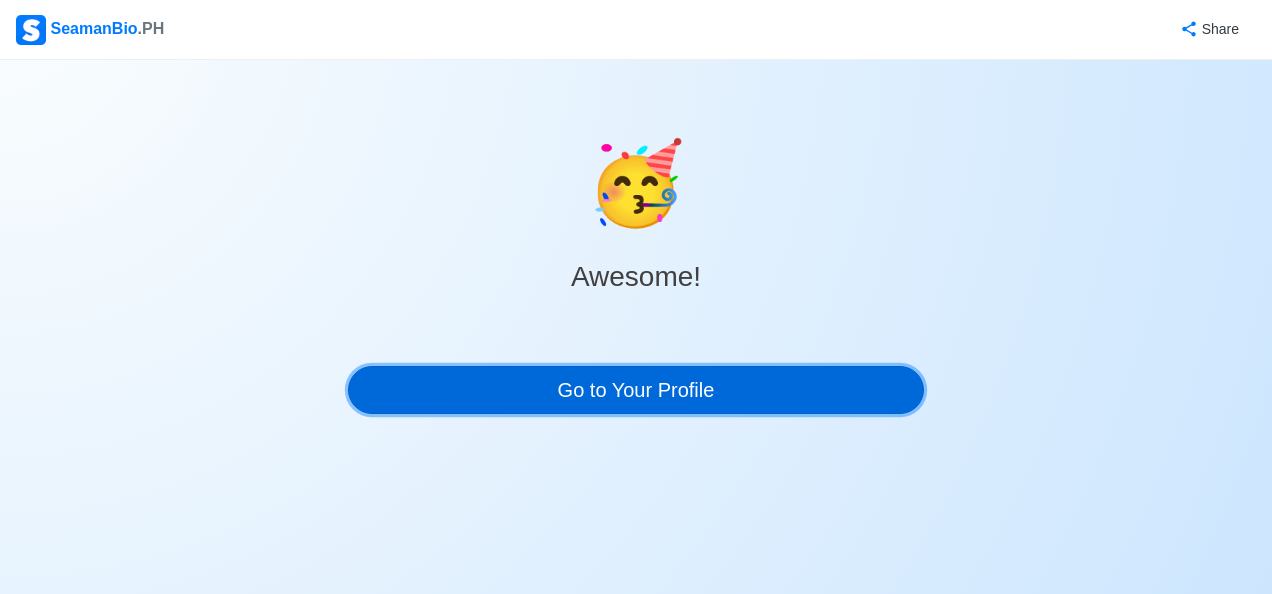 click on "Go to Your Profile" at bounding box center (636, 390) 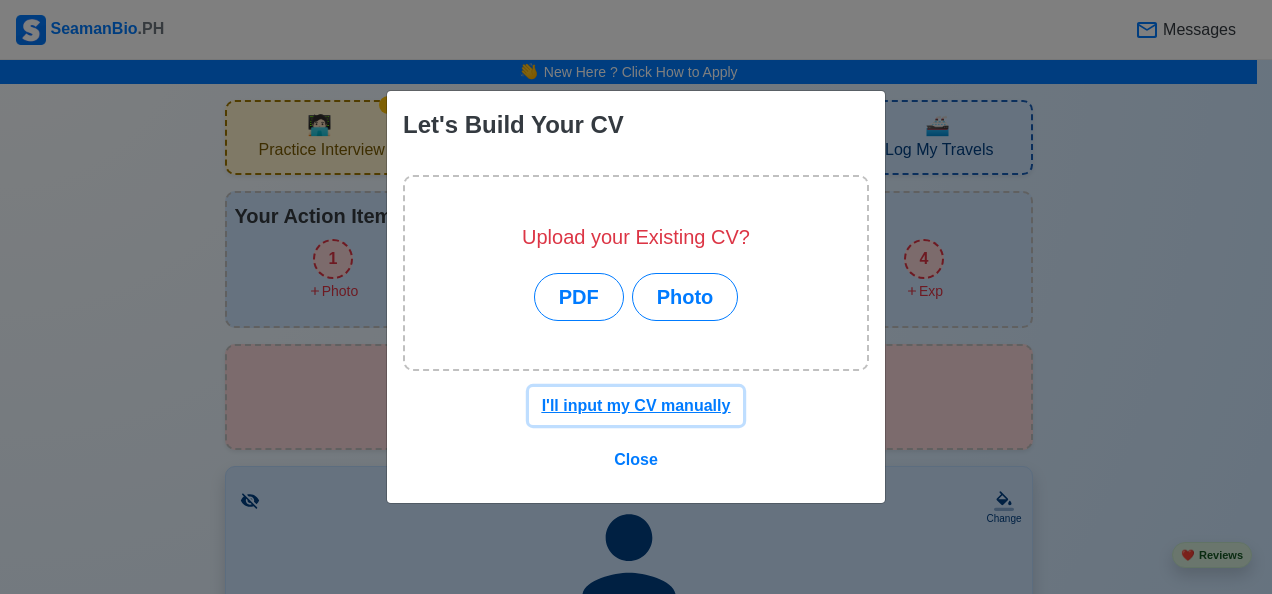 click on "I'll input my CV manually" at bounding box center [636, 405] 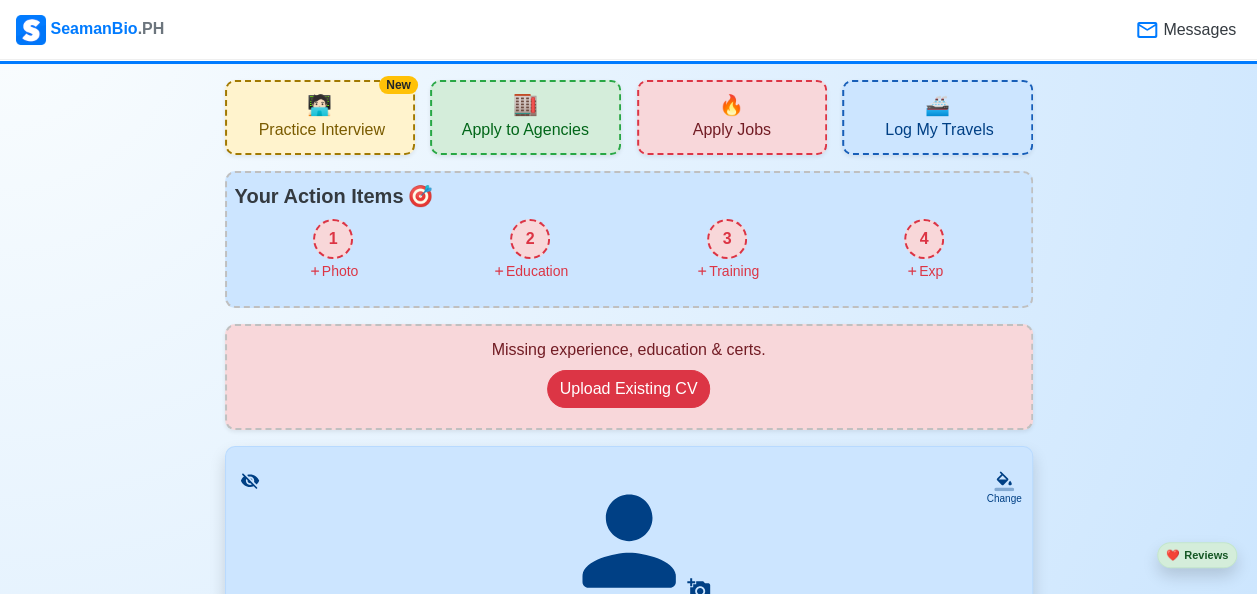 scroll, scrollTop: 0, scrollLeft: 0, axis: both 